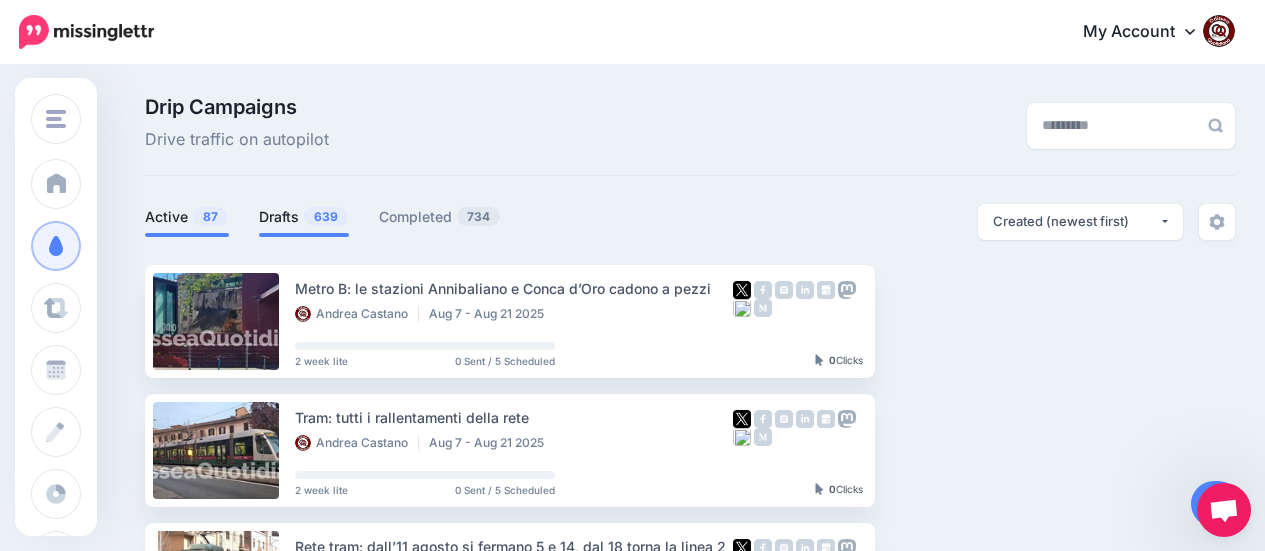 scroll, scrollTop: 0, scrollLeft: 0, axis: both 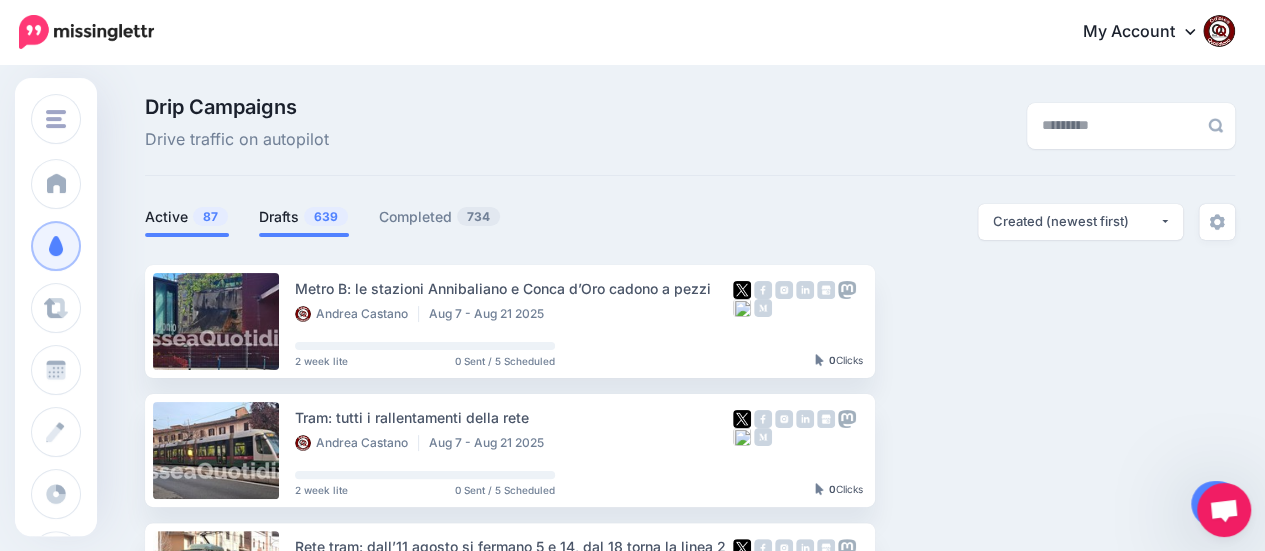 click on "Drafts  639" at bounding box center (304, 217) 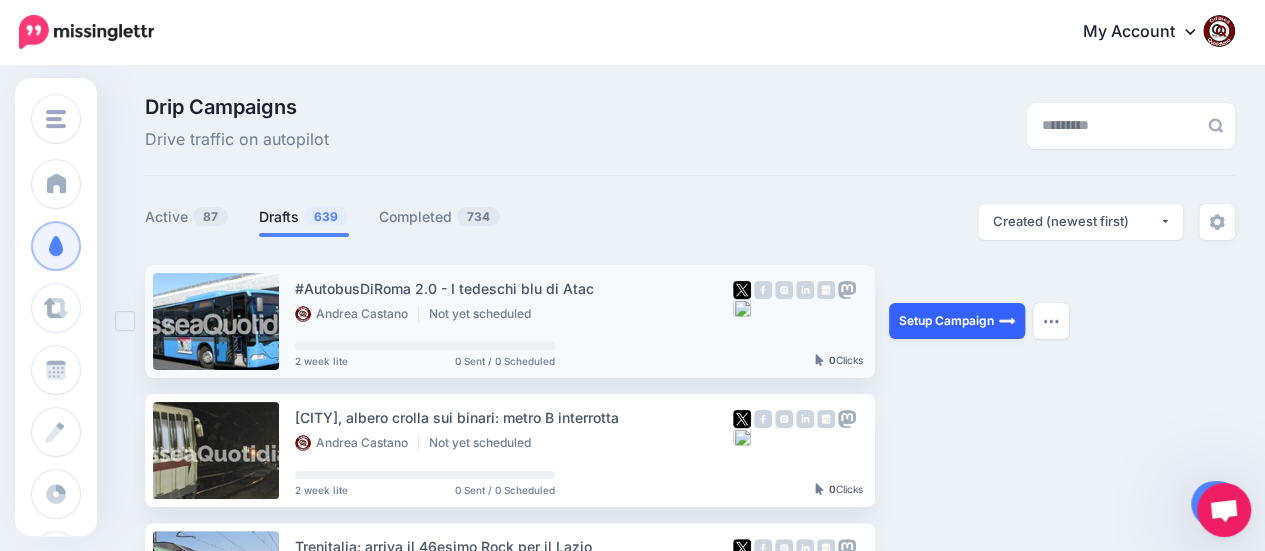 click on "Setup Campaign" at bounding box center (957, 321) 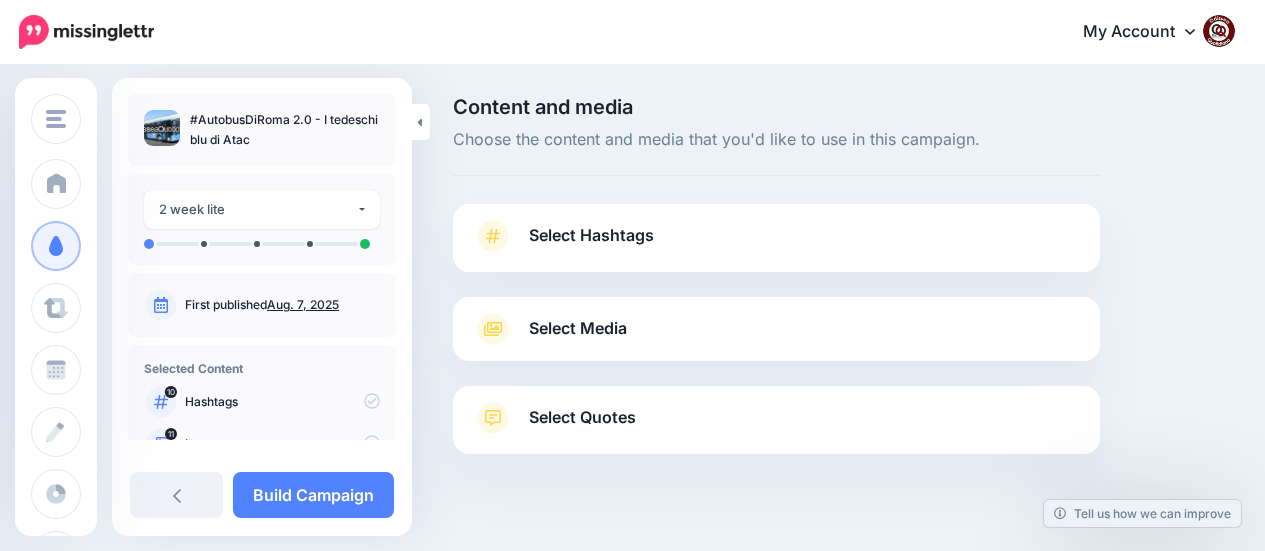 scroll, scrollTop: 0, scrollLeft: 0, axis: both 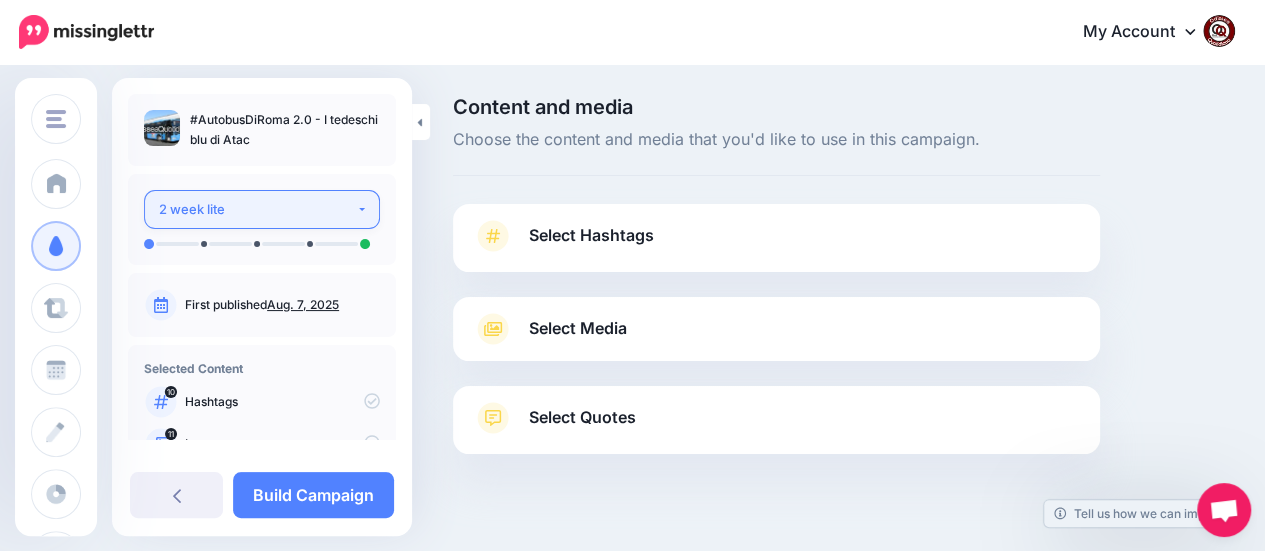 click on "2 week lite" at bounding box center (257, 209) 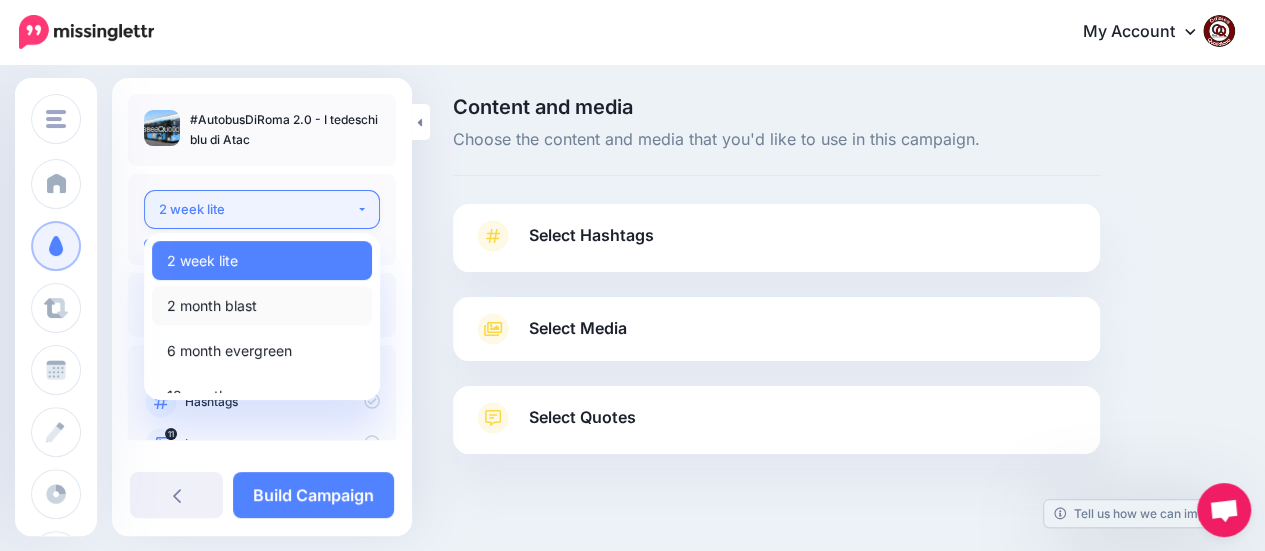 scroll, scrollTop: 68, scrollLeft: 0, axis: vertical 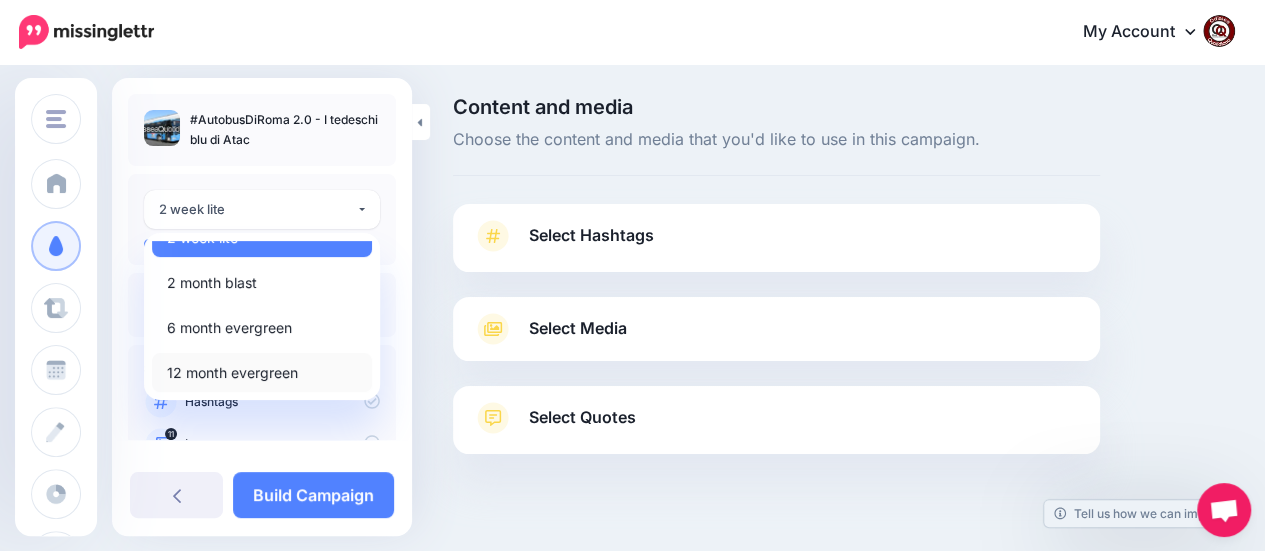 click on "12 month evergreen" at bounding box center [232, 373] 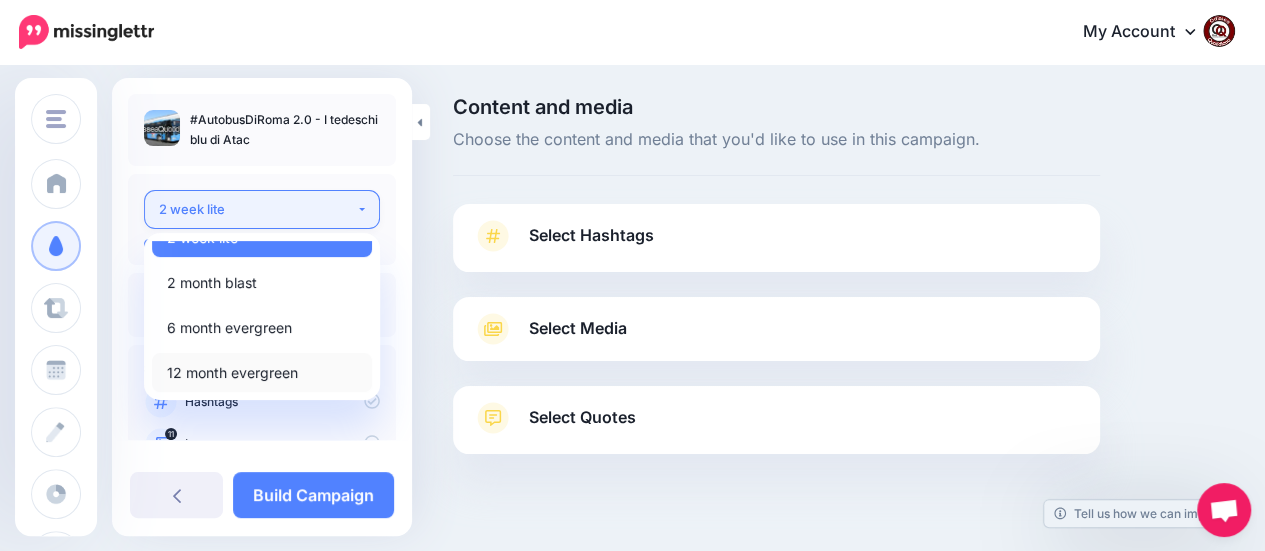 select on "******" 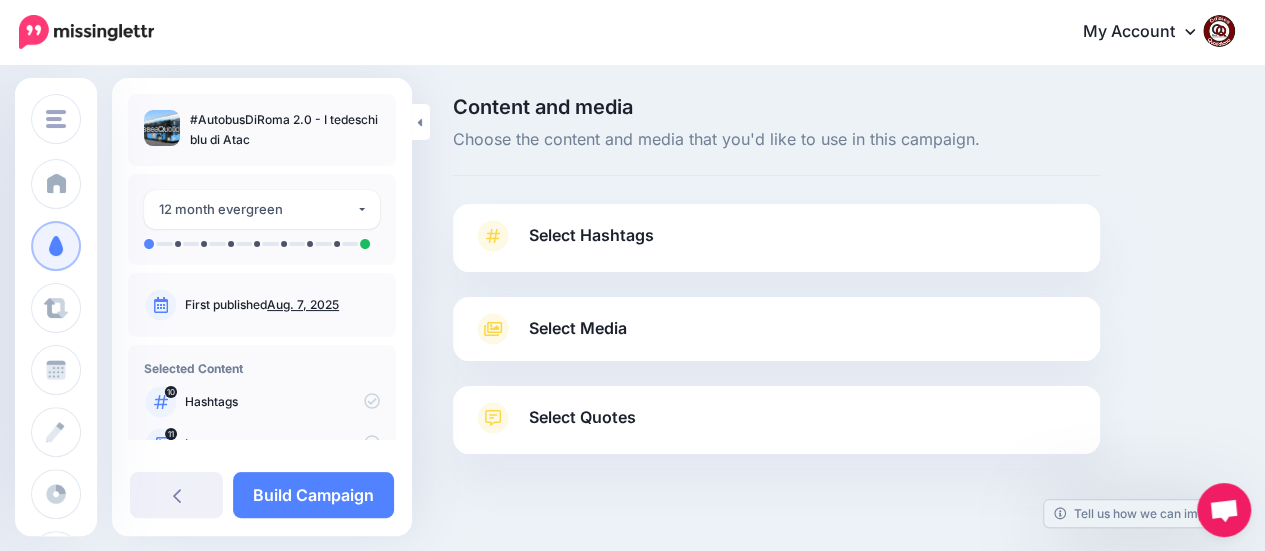 scroll, scrollTop: 32, scrollLeft: 0, axis: vertical 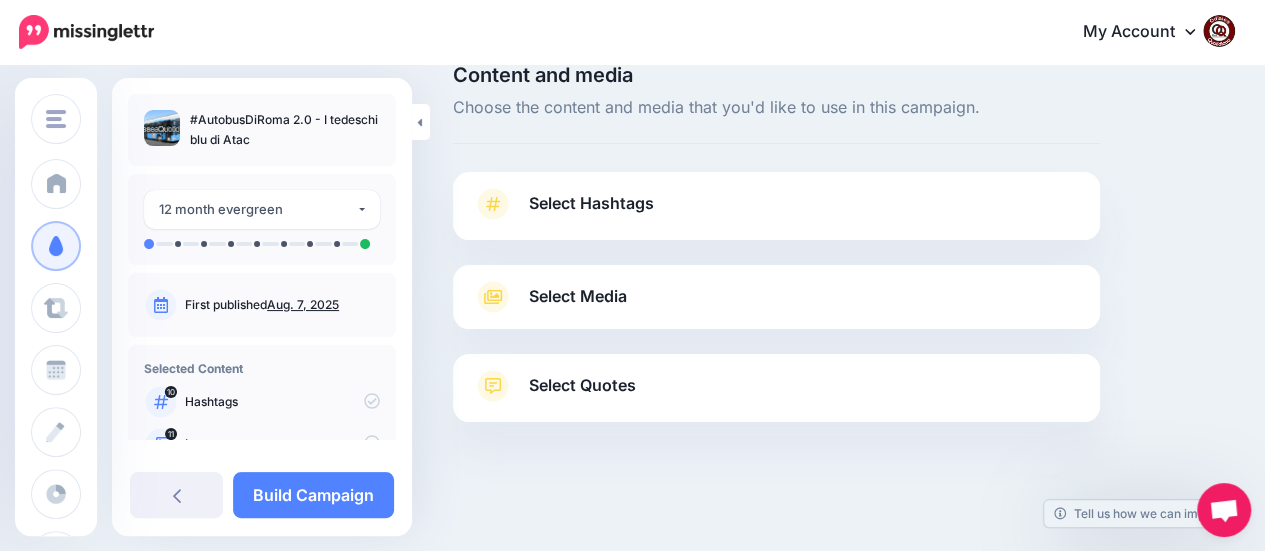 click on "Select Hashtags" at bounding box center [776, 214] 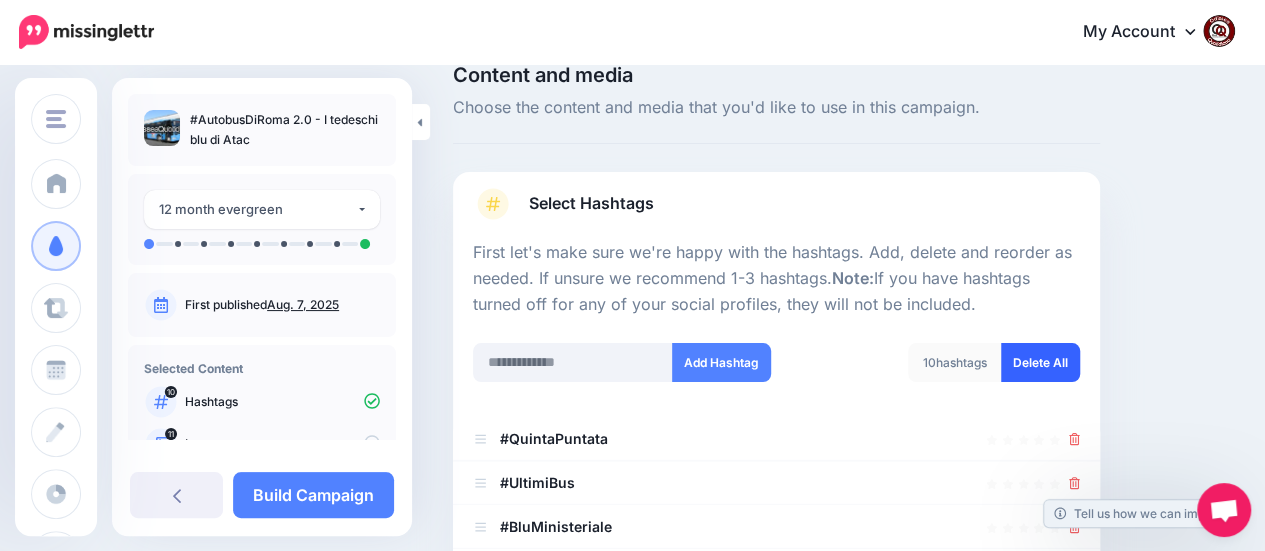 click on "Delete All" at bounding box center (1040, 362) 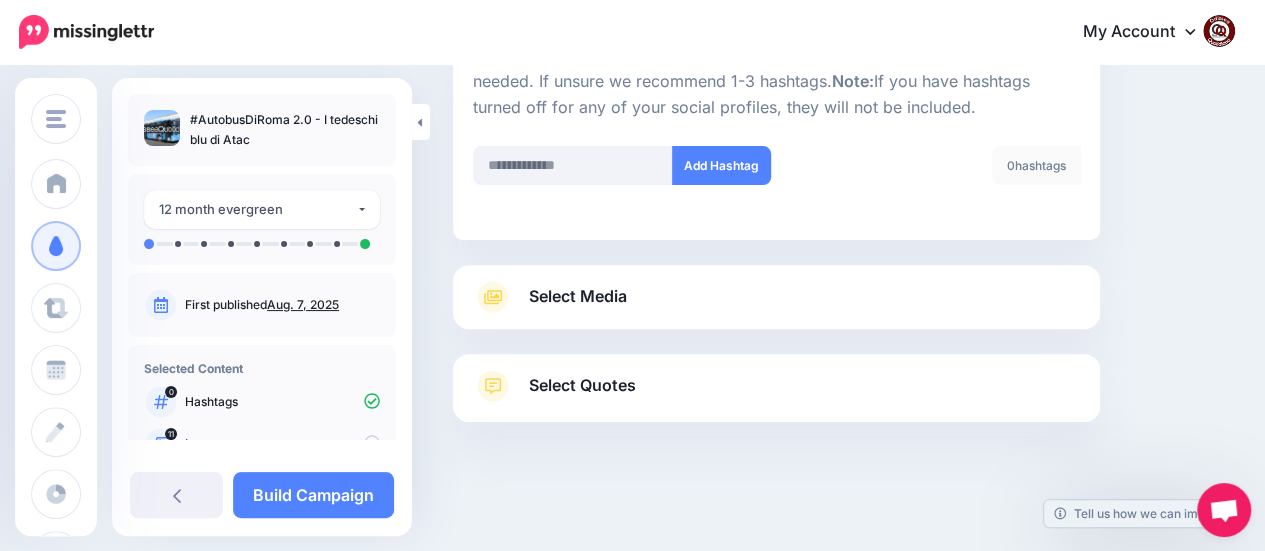 click on "Select Media" at bounding box center [578, 296] 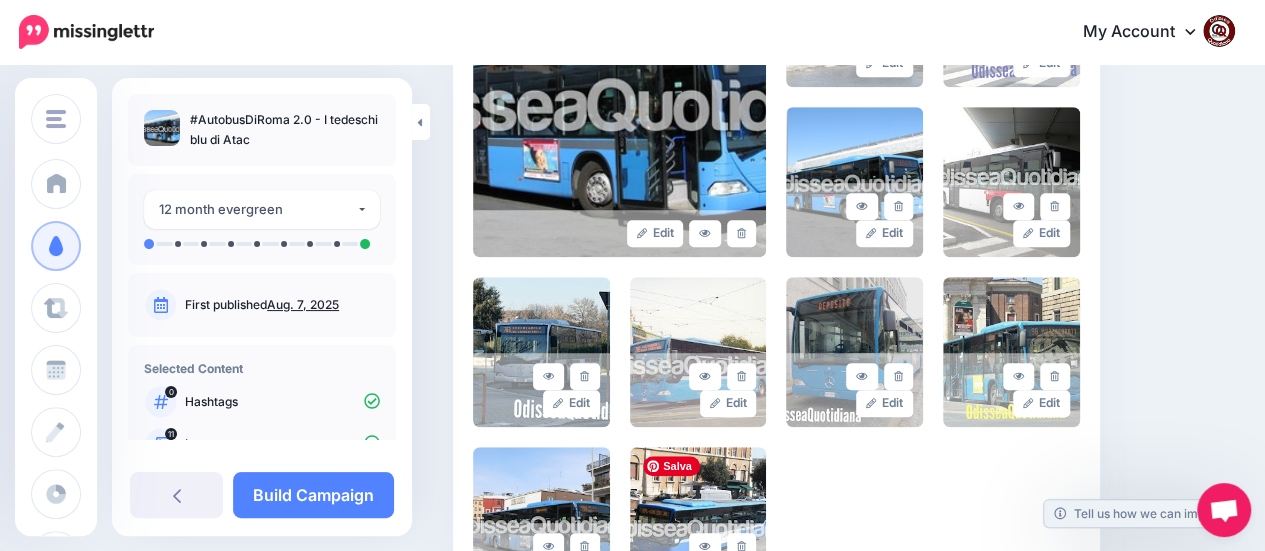 scroll, scrollTop: 894, scrollLeft: 0, axis: vertical 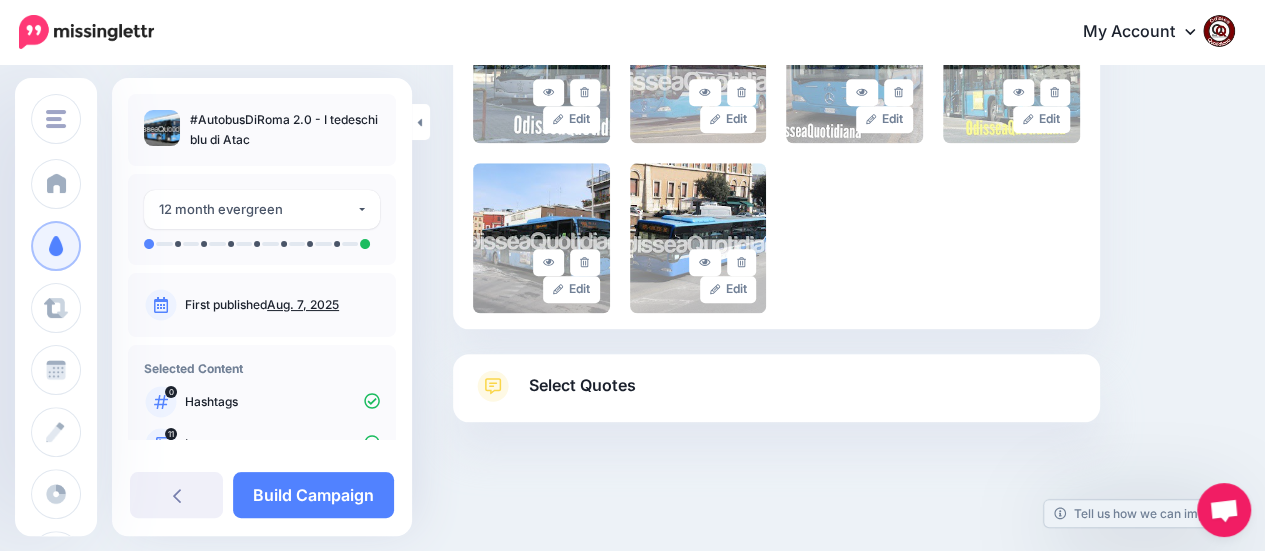 click on "Select Quotes" at bounding box center (582, 385) 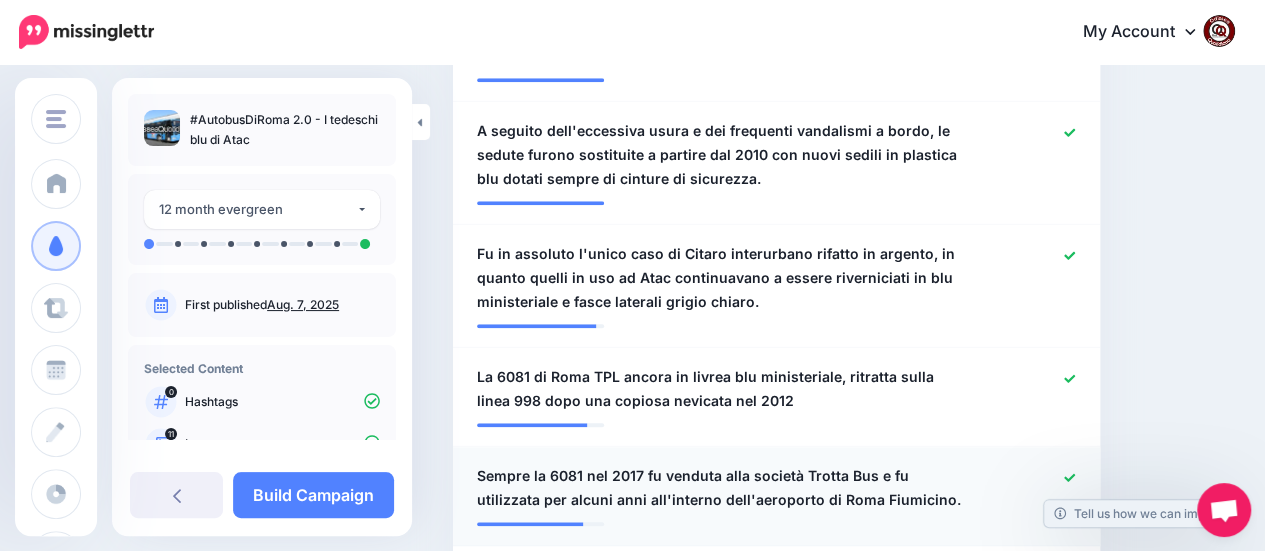 scroll, scrollTop: 1694, scrollLeft: 0, axis: vertical 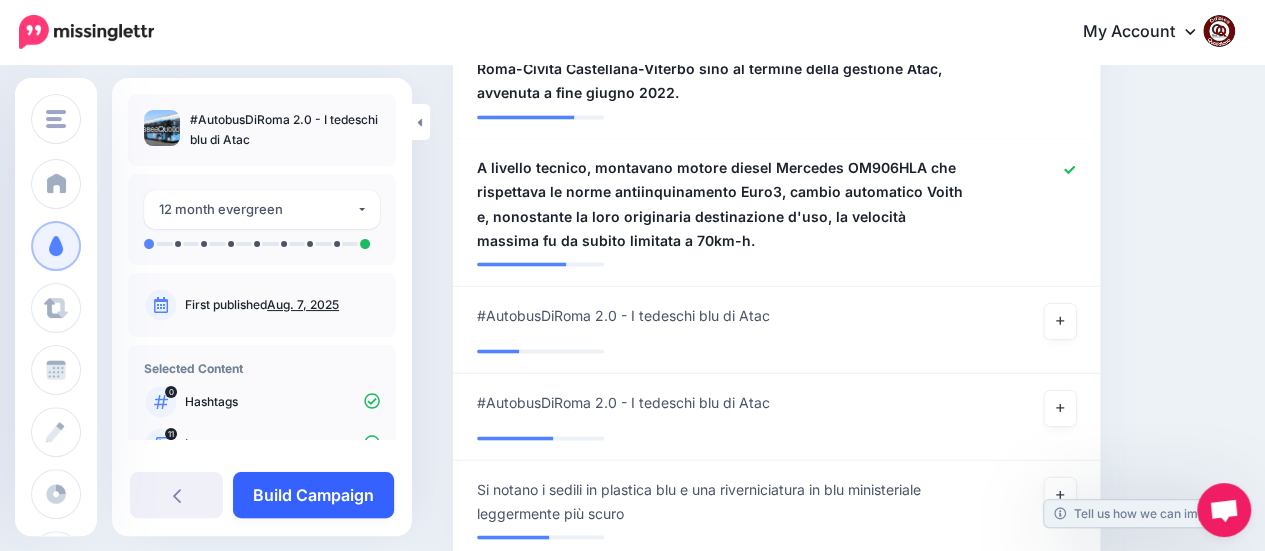 click on "Build Campaign" at bounding box center [313, 495] 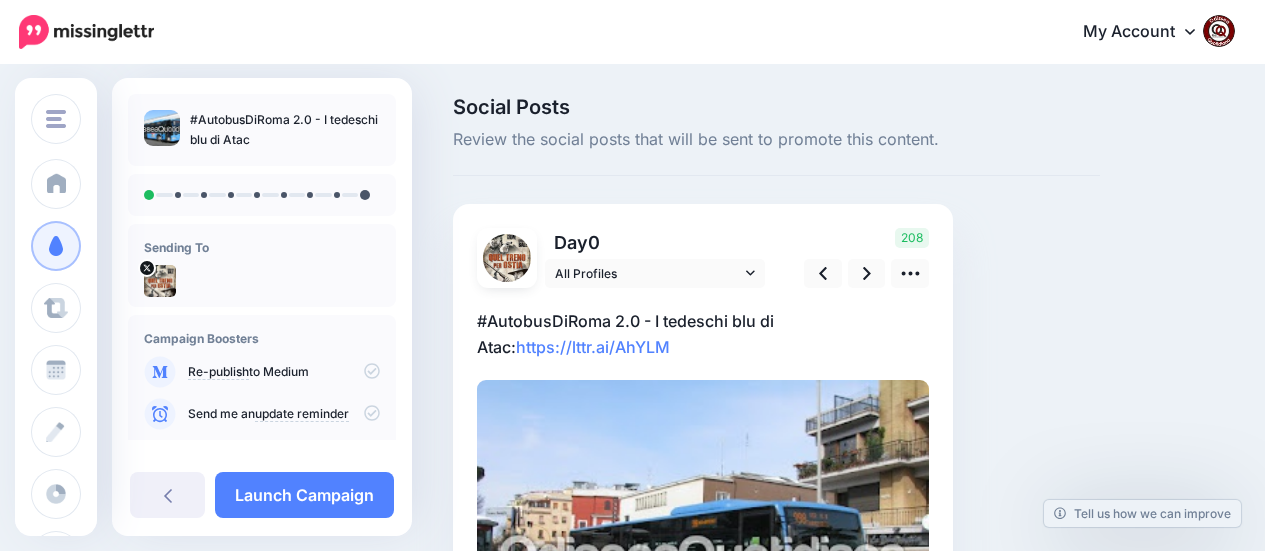 scroll, scrollTop: 0, scrollLeft: 0, axis: both 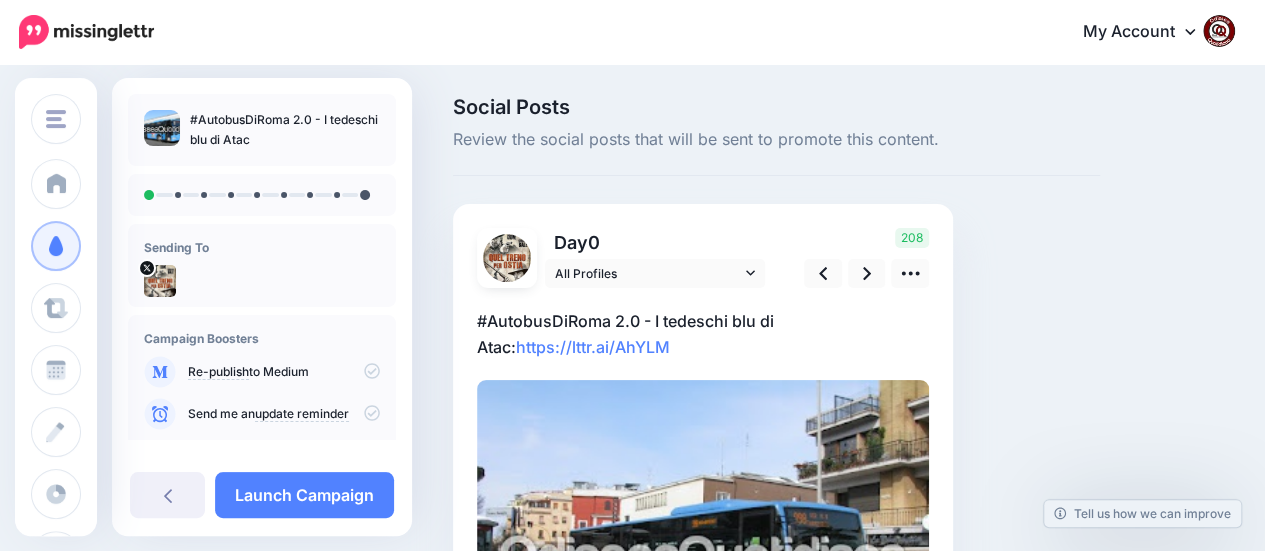click on "#AutobusDiRoma 2.0 - I tedeschi blu di Atac:  https://lttr.ai/AhYLM" at bounding box center [703, 334] 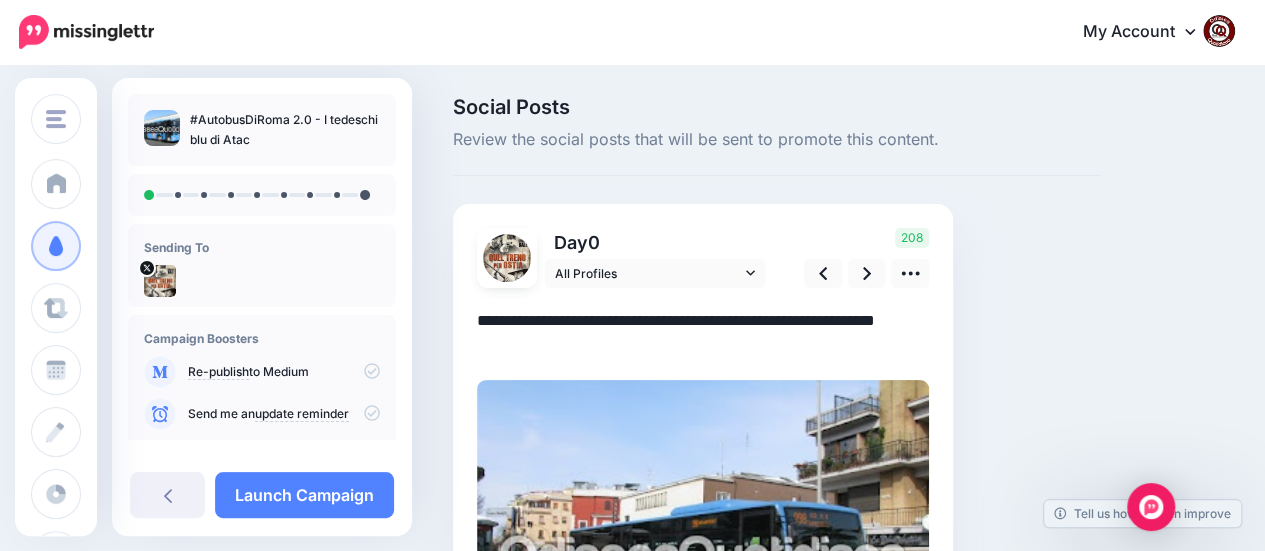 scroll, scrollTop: 0, scrollLeft: 0, axis: both 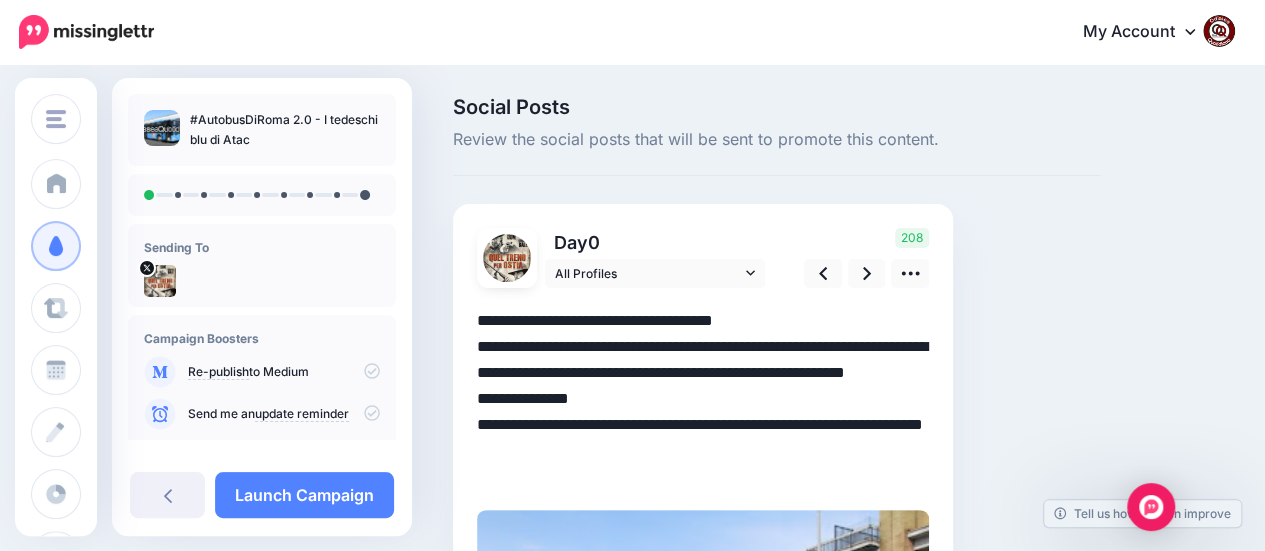 click on "**********" at bounding box center (703, 399) 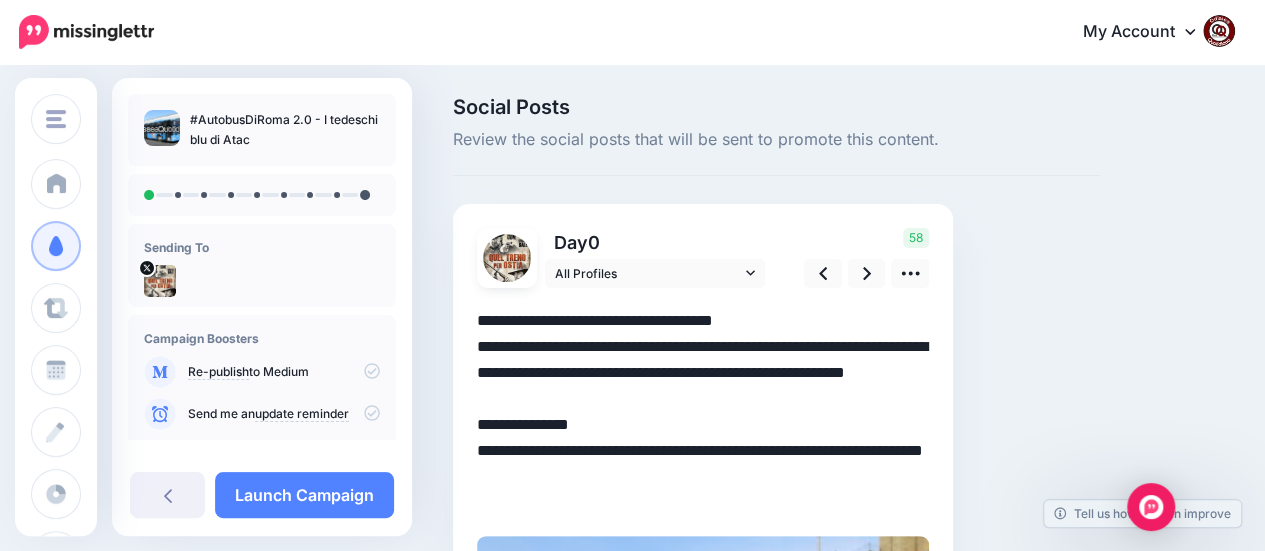 click on "**********" at bounding box center (703, 412) 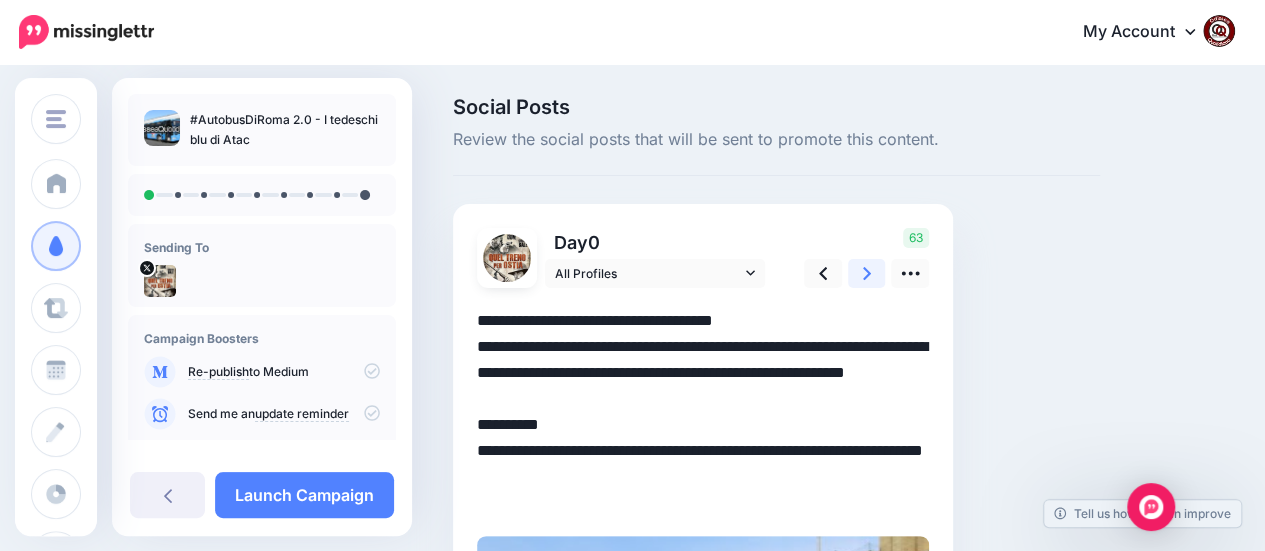 click 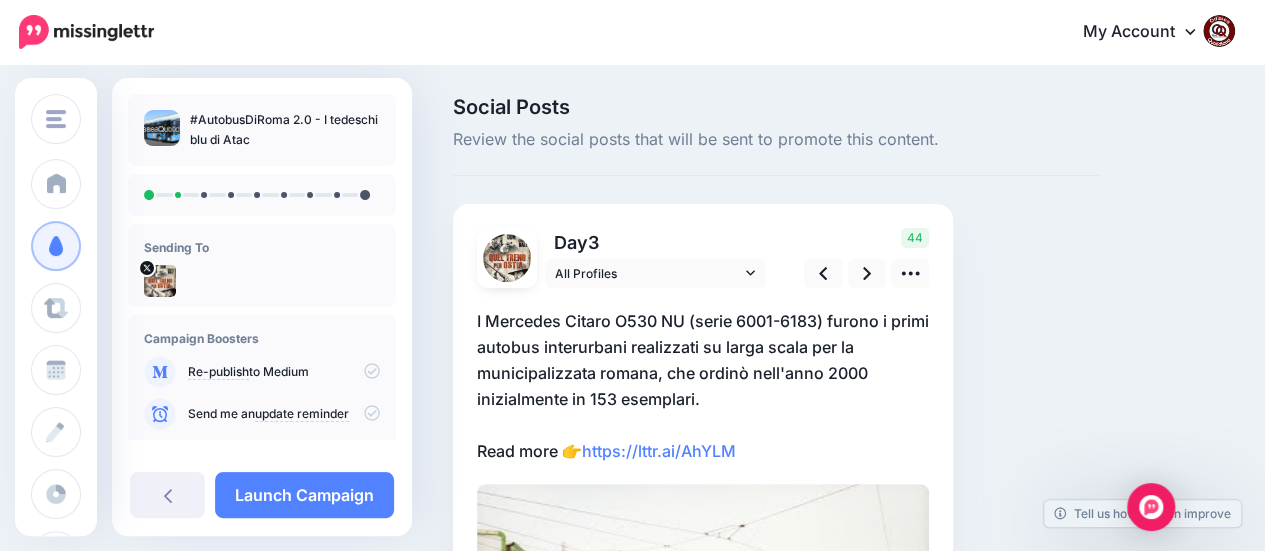 click on "I Mercedes Citaro O530 NU (serie 6001-6183) furono i primi autobus interurbani realizzati su larga scala per la municipalizzata romana, che ordinò nell'anno 2000 inizialmente in 153 esemplari. Read more 👉  https://lttr.ai/AhYLM" at bounding box center (703, 386) 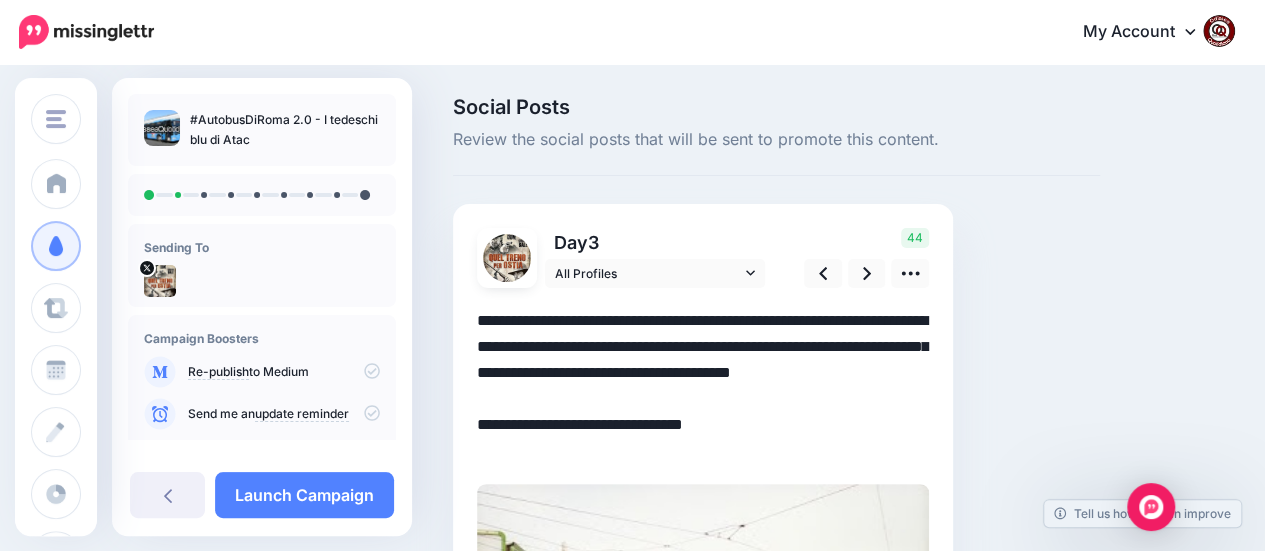 drag, startPoint x: 777, startPoint y: 455, endPoint x: 463, endPoint y: 321, distance: 341.39713 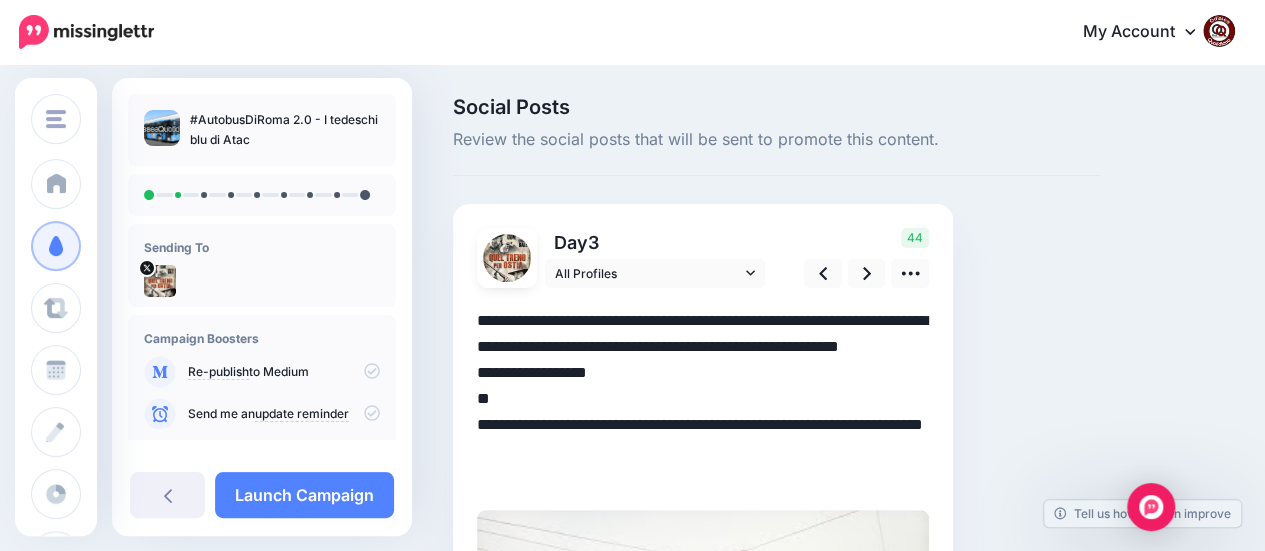 drag, startPoint x: 522, startPoint y: 423, endPoint x: 473, endPoint y: 420, distance: 49.09175 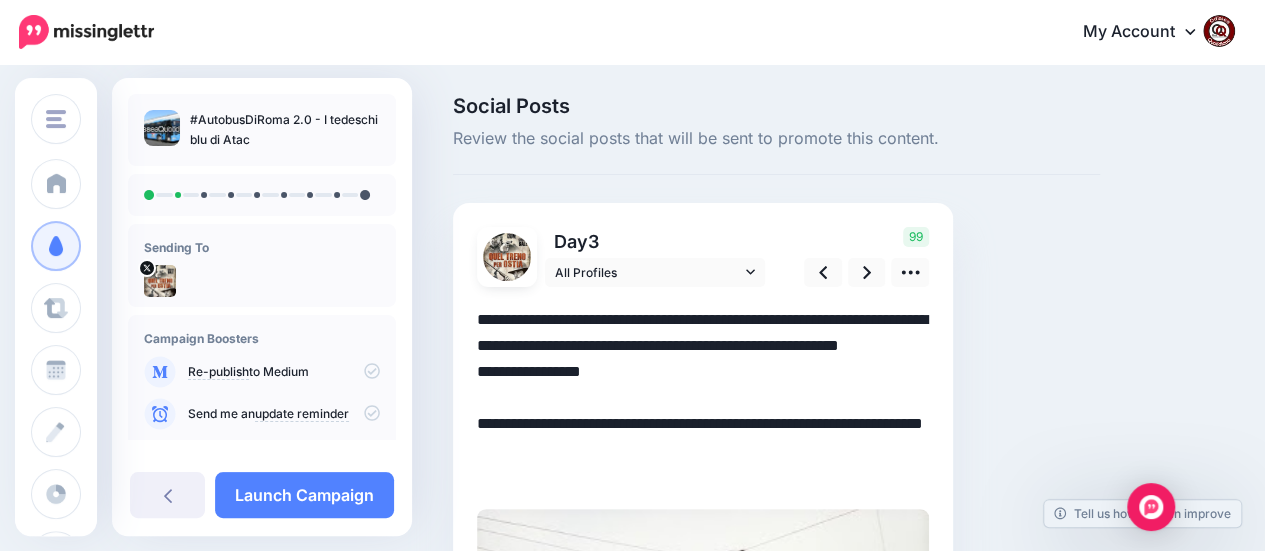 scroll, scrollTop: 0, scrollLeft: 0, axis: both 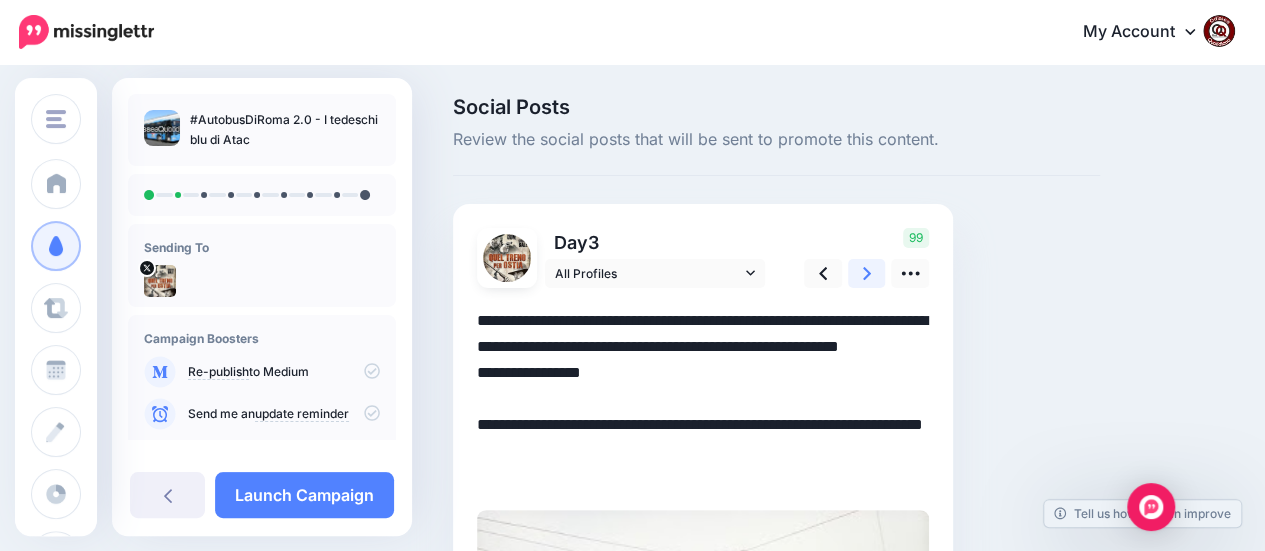 click 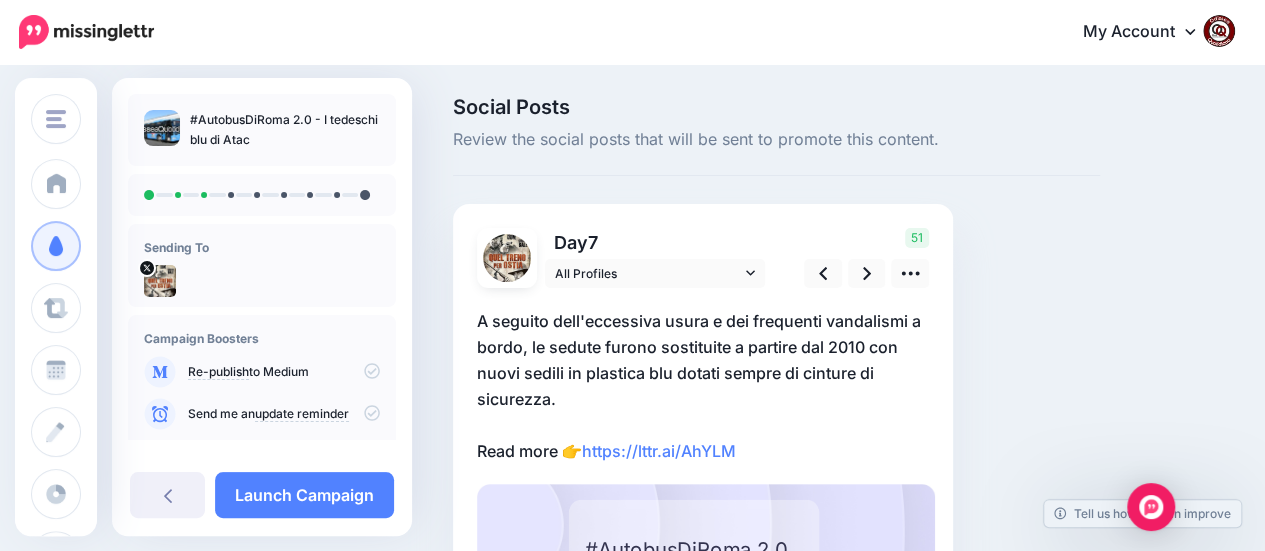 click on "A seguito dell'eccessiva usura e dei frequenti vandalismi a bordo, le sedute furono sostituite a partire dal 2010 con nuovi sedili in plastica blu dotati sempre di cinture di sicurezza. Read more 👉  https://lttr.ai/AhYLM" at bounding box center (703, 386) 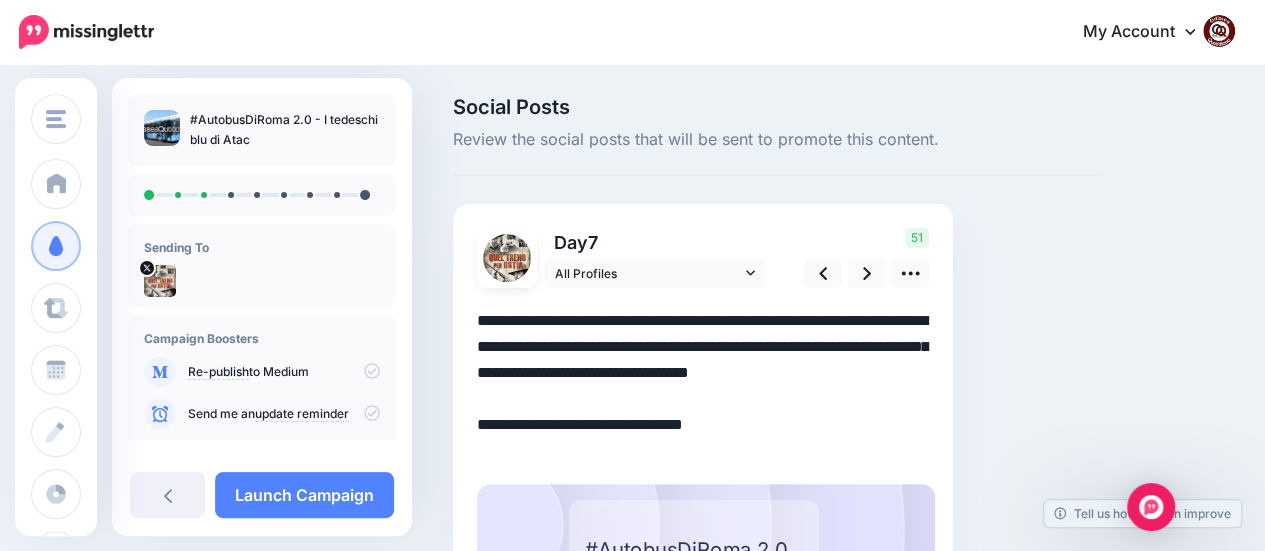 drag, startPoint x: 770, startPoint y: 449, endPoint x: 474, endPoint y: 322, distance: 322.0947 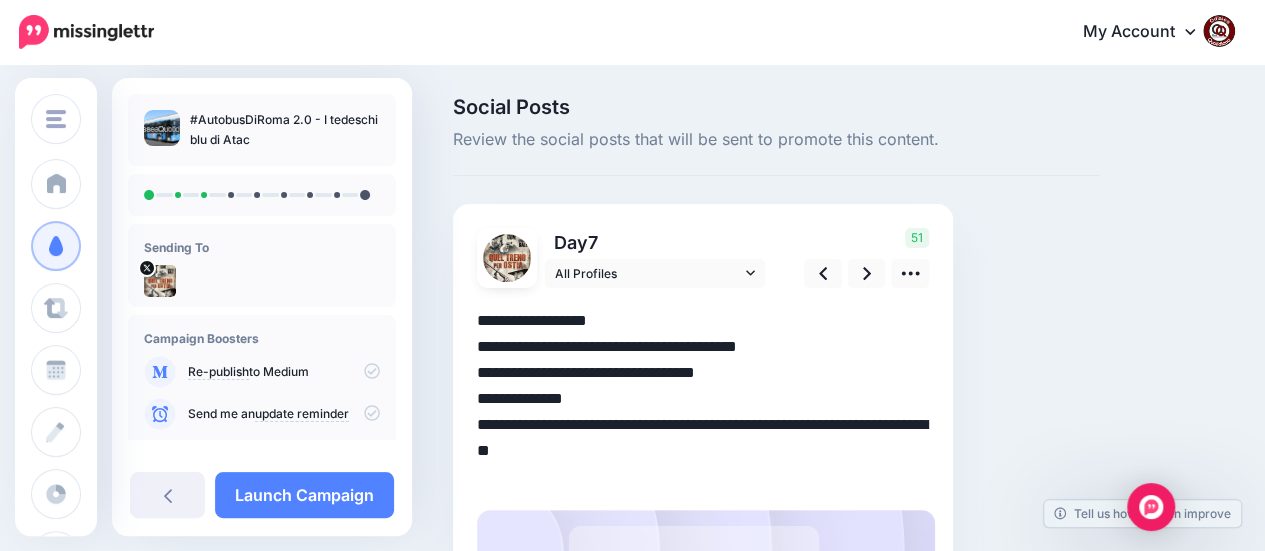 drag, startPoint x: 495, startPoint y: 416, endPoint x: 471, endPoint y: 418, distance: 24.083189 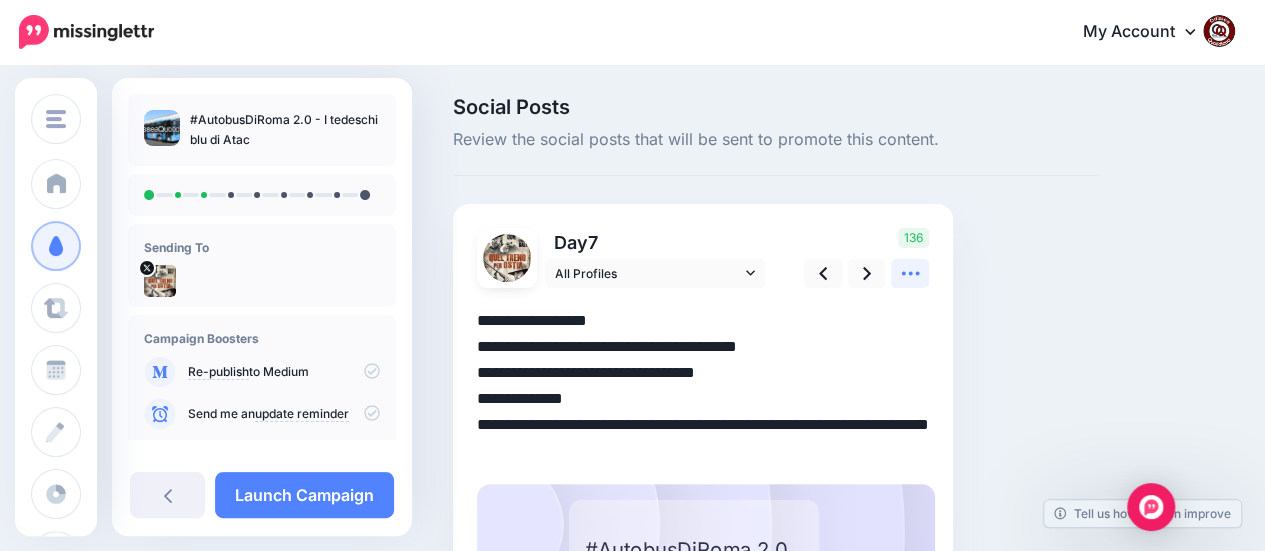 click 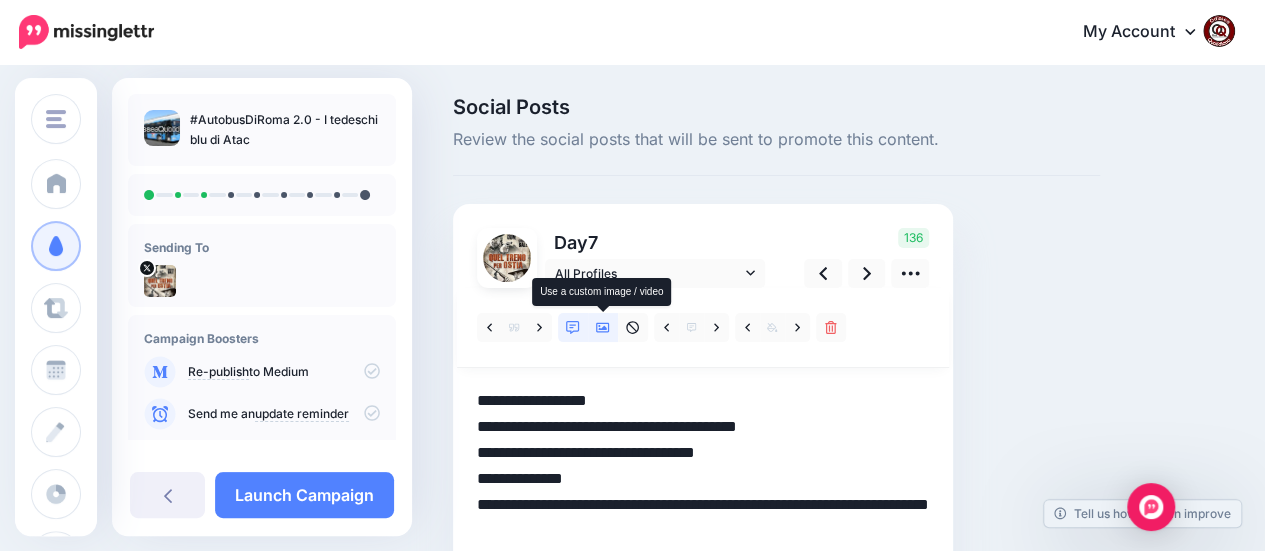 click 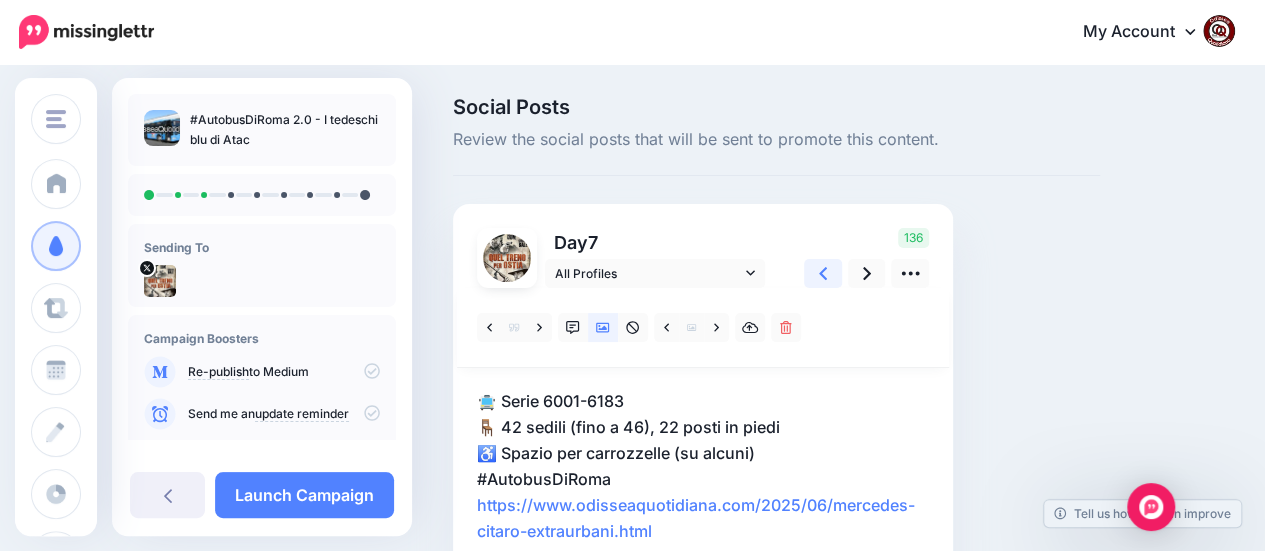 click at bounding box center (823, 273) 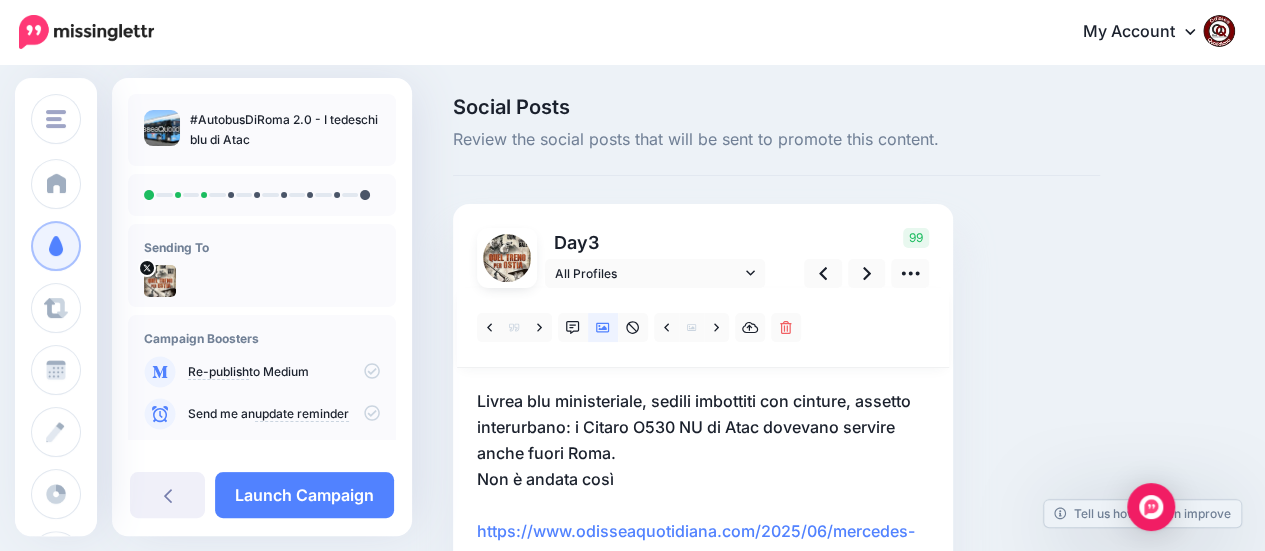 click on "Livrea blu ministeriale, sedili imbottiti con cinture, assetto interurbano: i Citaro O530 NU di Atac dovevano servire anche fuori Roma. Non è andata così https://www.odisseaquotidiana.com/2025/06/mercedes-citaro-extraurbani.html" at bounding box center (703, 479) 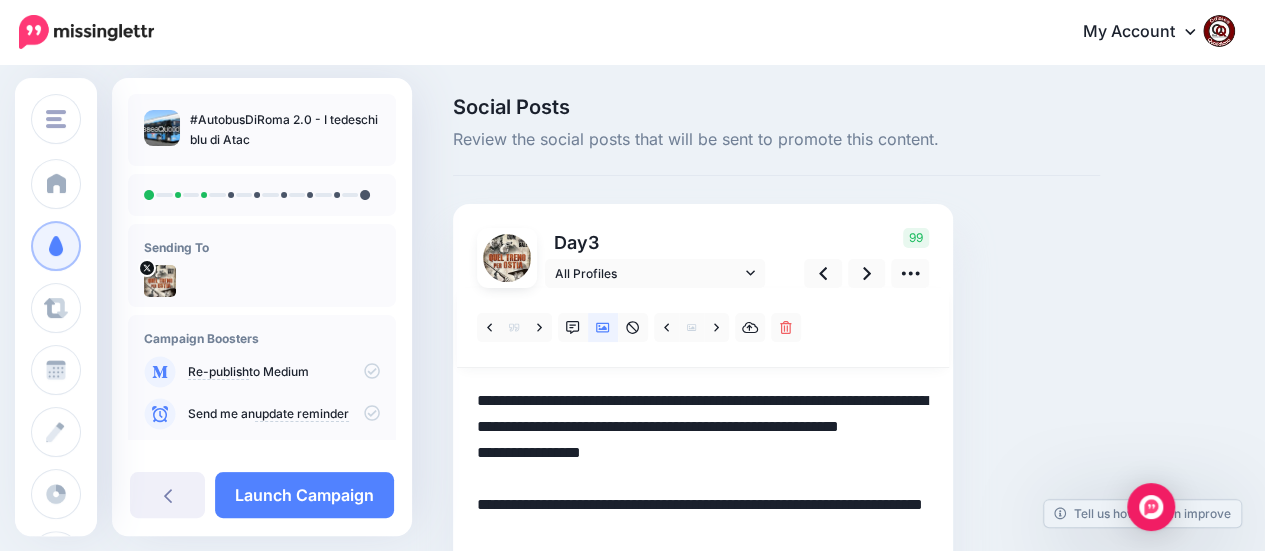 scroll, scrollTop: 0, scrollLeft: 0, axis: both 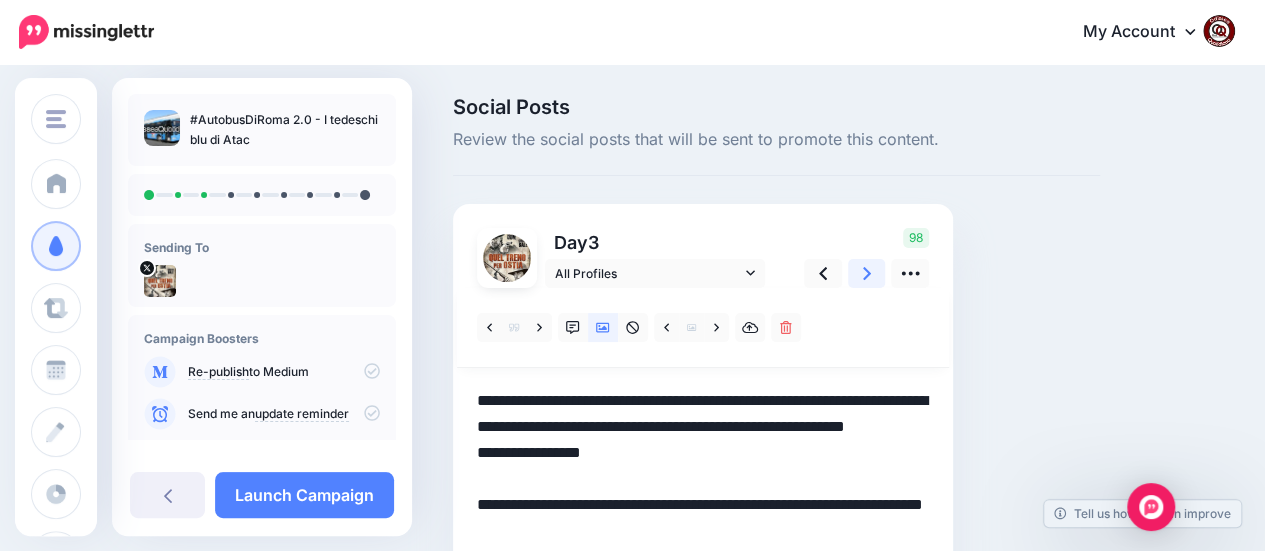 click at bounding box center (867, 273) 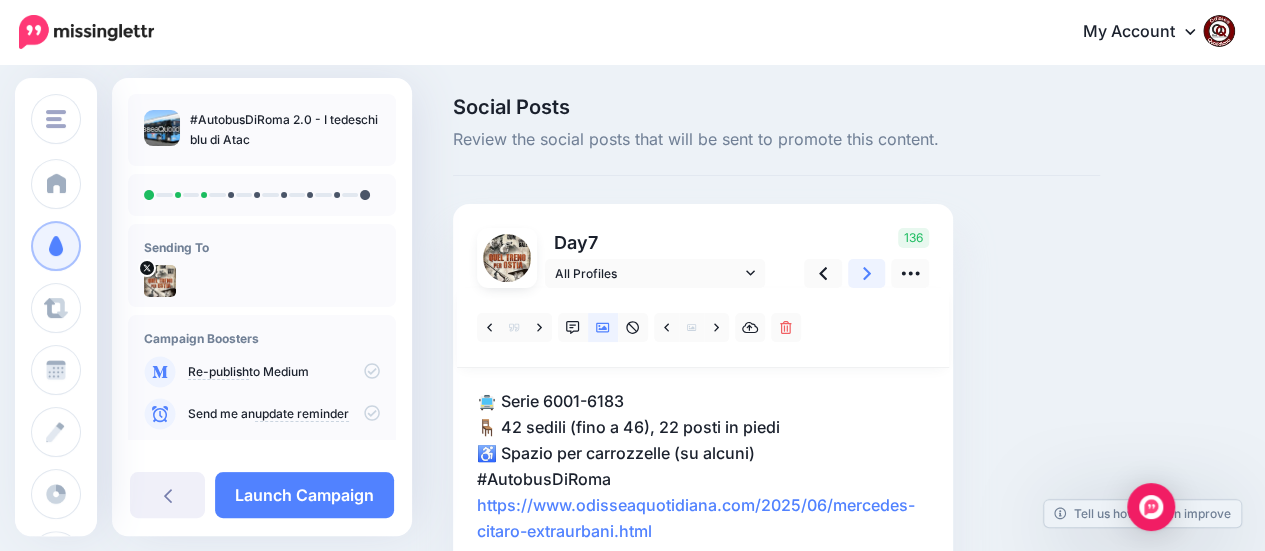 click at bounding box center [867, 273] 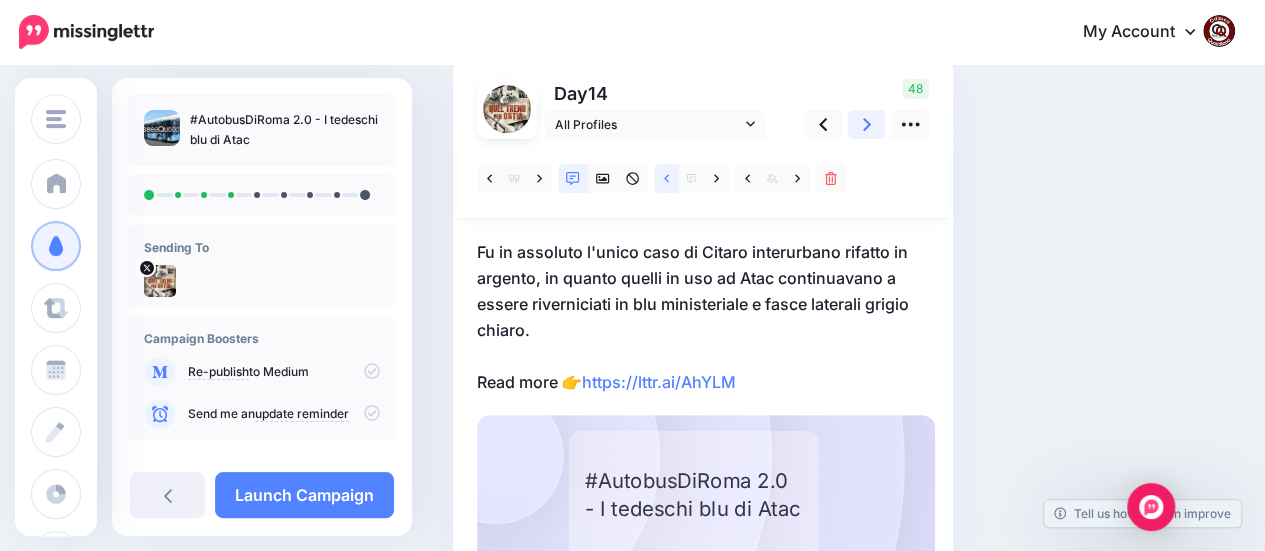scroll, scrollTop: 200, scrollLeft: 0, axis: vertical 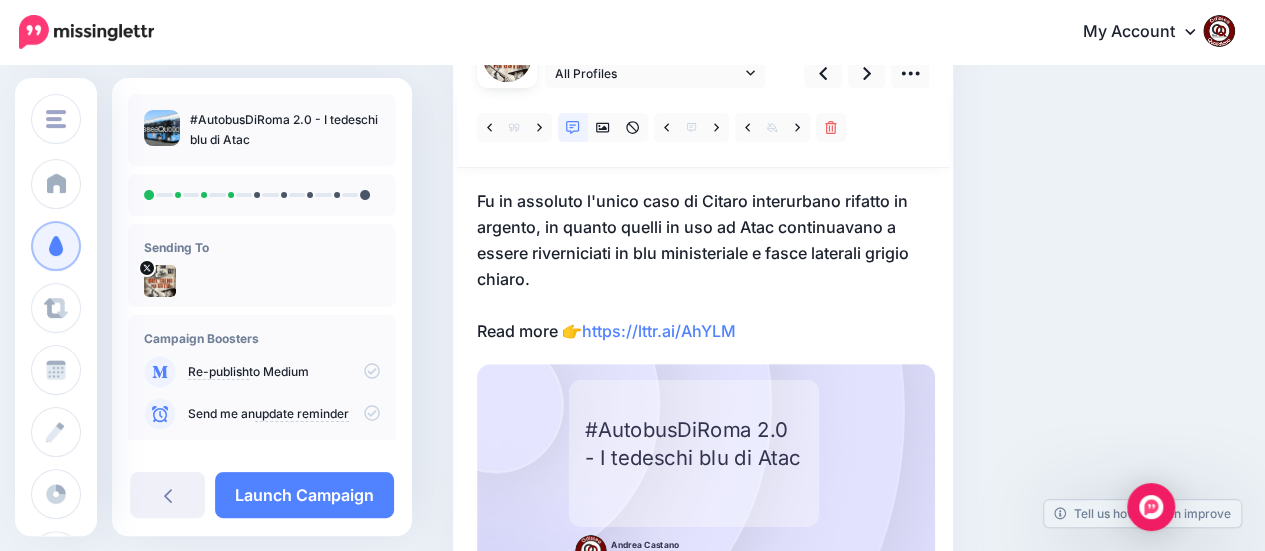 click on "Fu in assoluto l'unico caso di Citaro interurbano rifatto in argento, in quanto quelli in uso ad Atac continuavano a essere riverniciati in blu ministeriale e fasce laterali grigio chiaro. Read more 👉  https://lttr.ai/AhYLM" at bounding box center (703, 266) 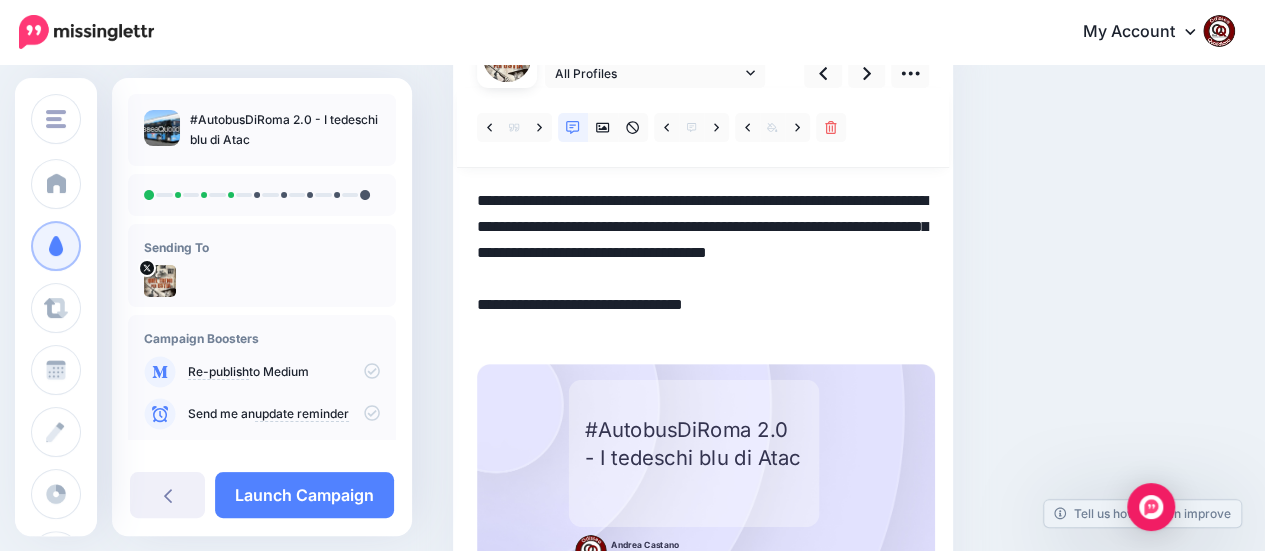 drag, startPoint x: 776, startPoint y: 333, endPoint x: 454, endPoint y: 202, distance: 347.6277 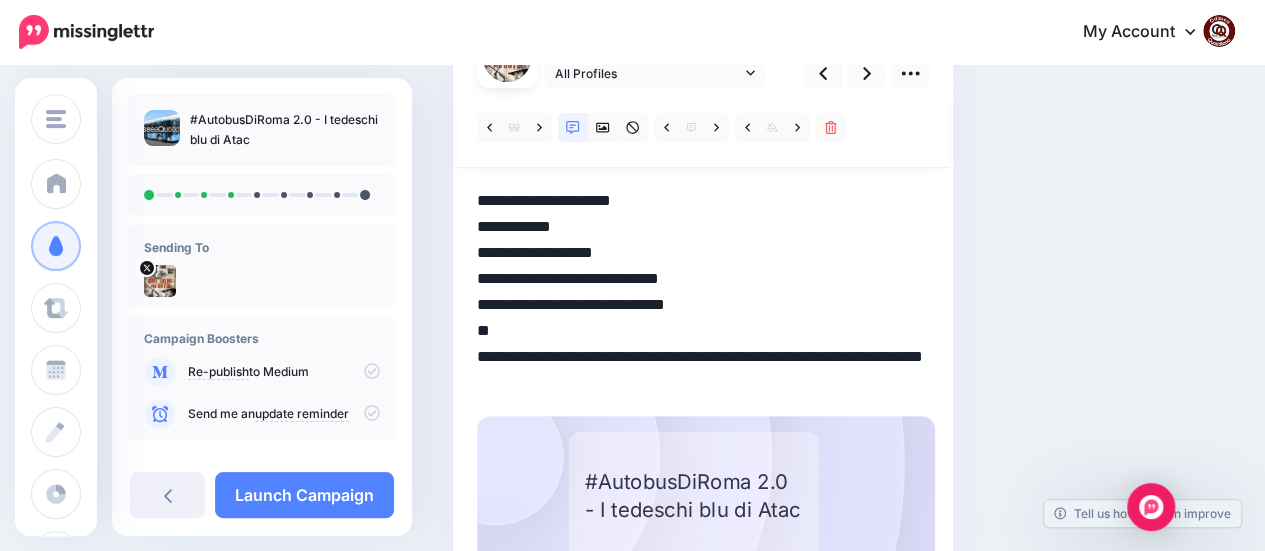 drag, startPoint x: 530, startPoint y: 331, endPoint x: 467, endPoint y: 327, distance: 63.126858 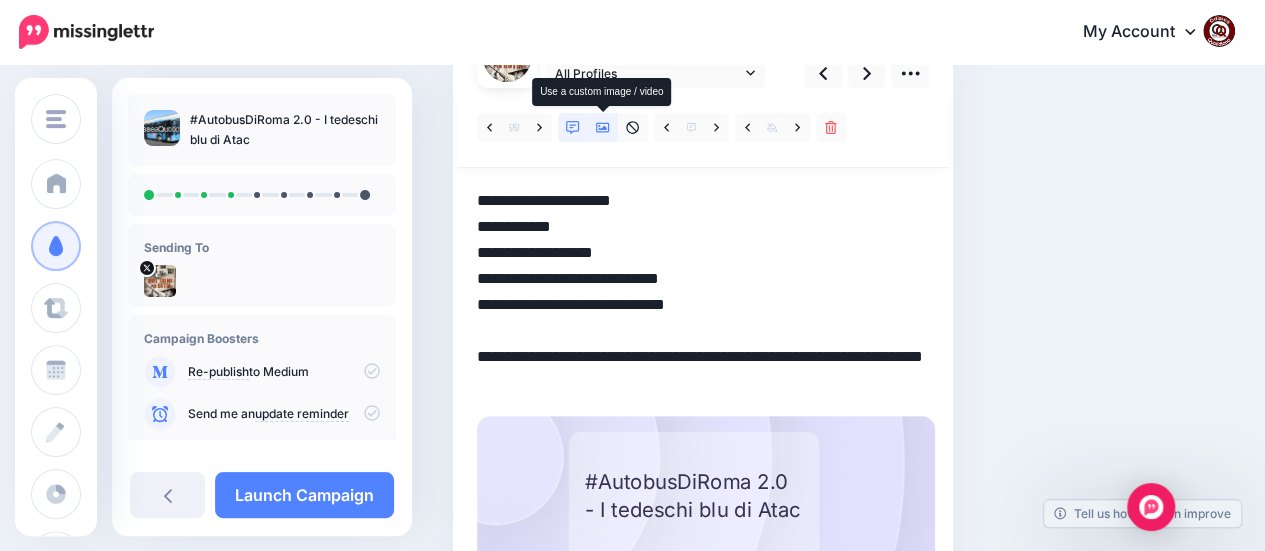 click at bounding box center [603, 127] 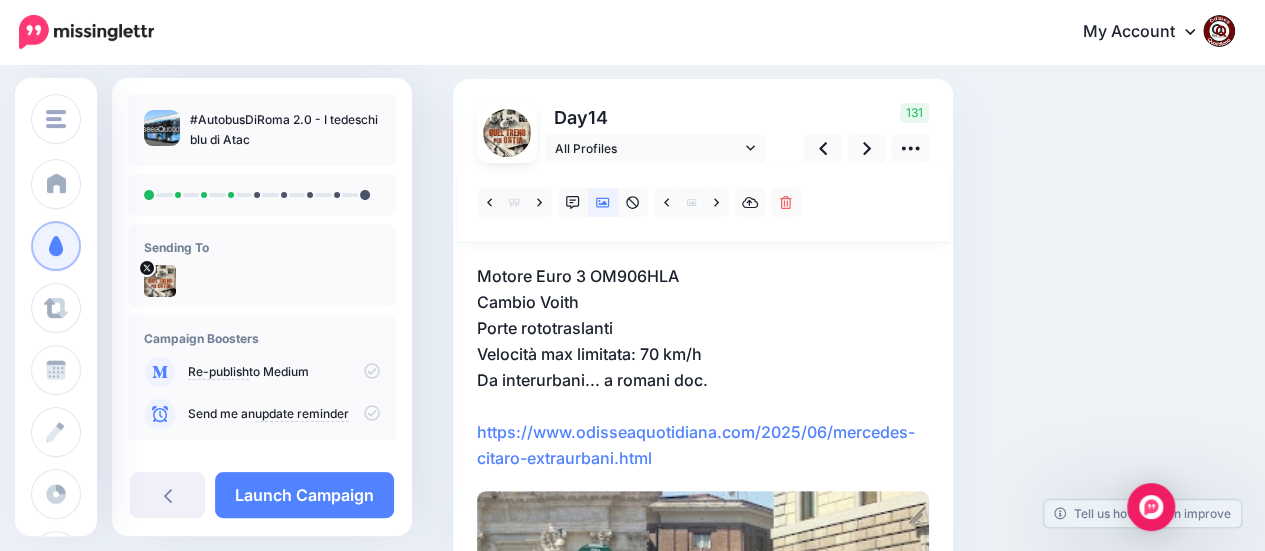 scroll, scrollTop: 100, scrollLeft: 0, axis: vertical 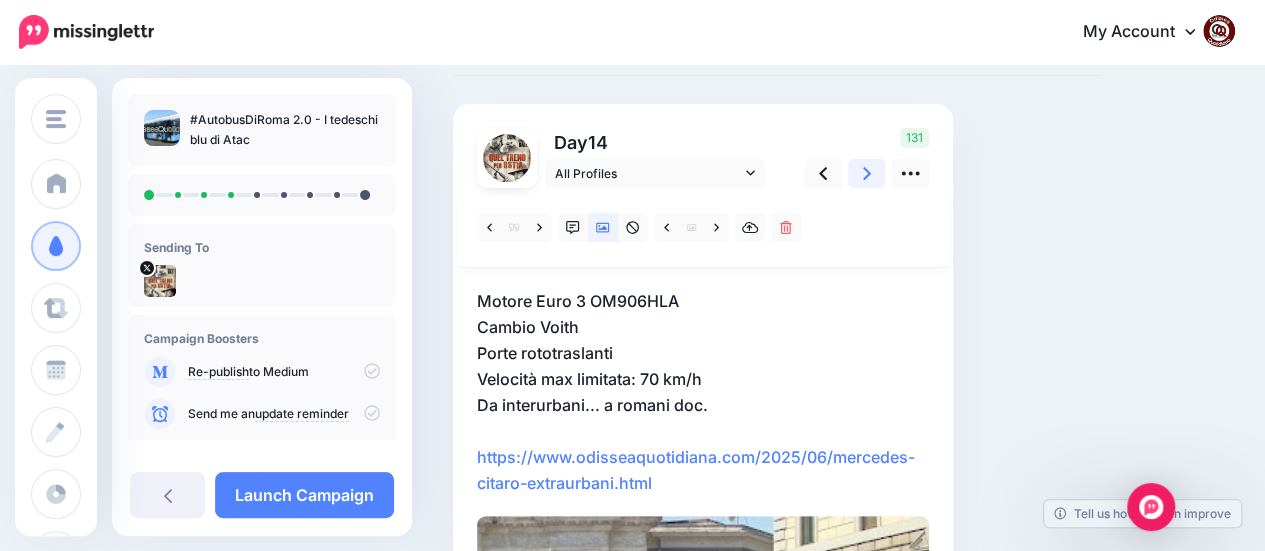 click 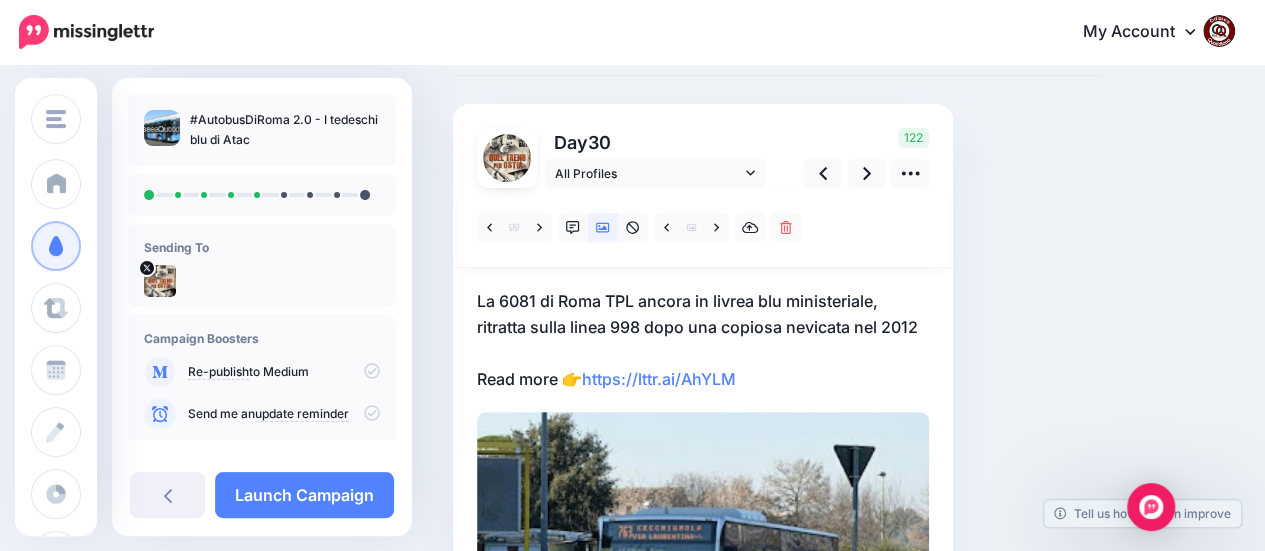click on "La 6081 di Roma TPL ancora in livrea blu ministeriale, ritratta sulla linea 998 dopo una copiosa nevicata nel 2012 Read more 👉  https://lttr.ai/AhYLM" at bounding box center (703, 340) 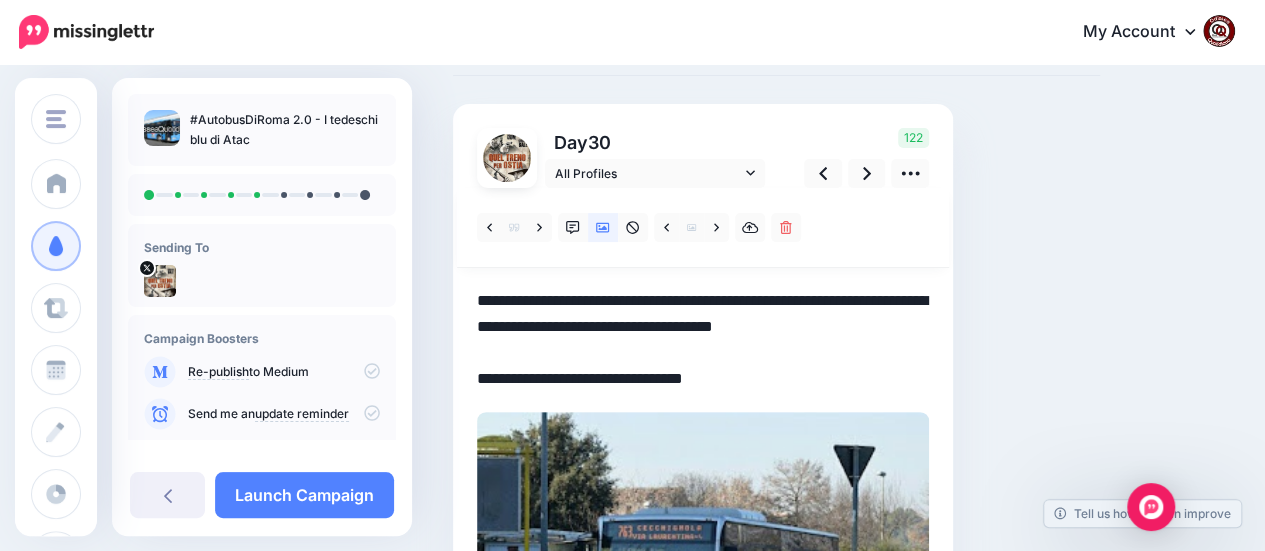 drag, startPoint x: 755, startPoint y: 382, endPoint x: 467, endPoint y: 304, distance: 298.3756 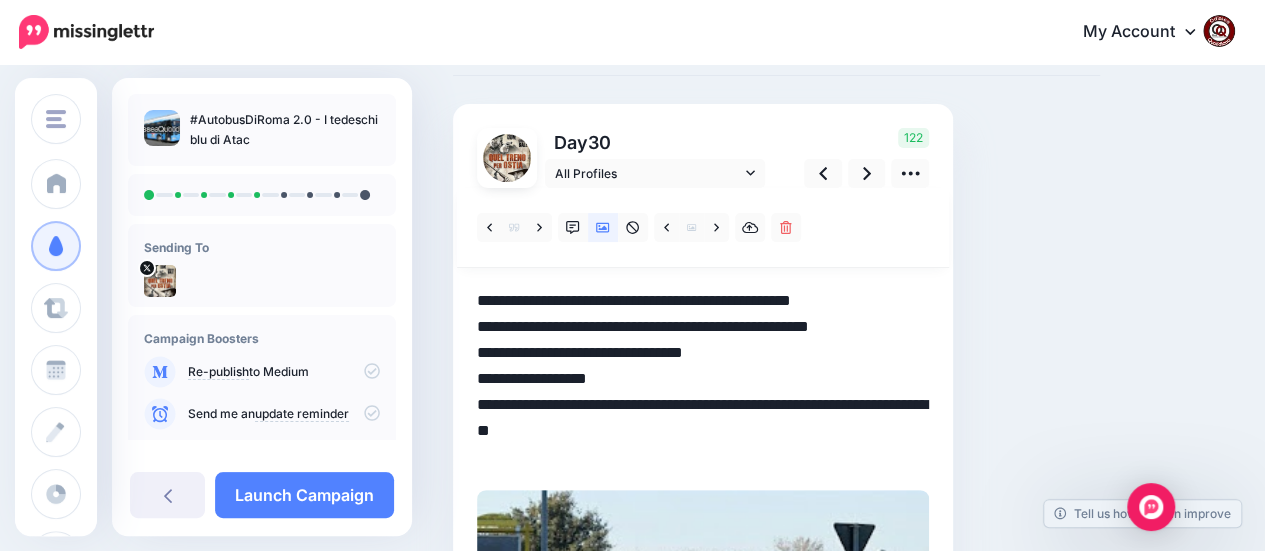 drag, startPoint x: 501, startPoint y: 406, endPoint x: 476, endPoint y: 403, distance: 25.179358 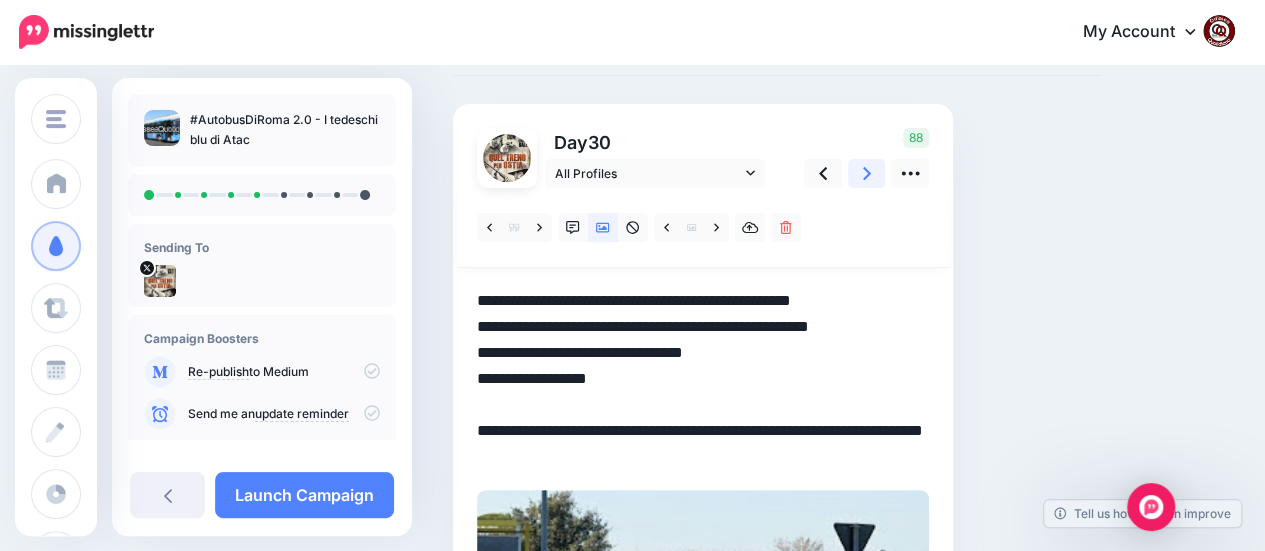 click 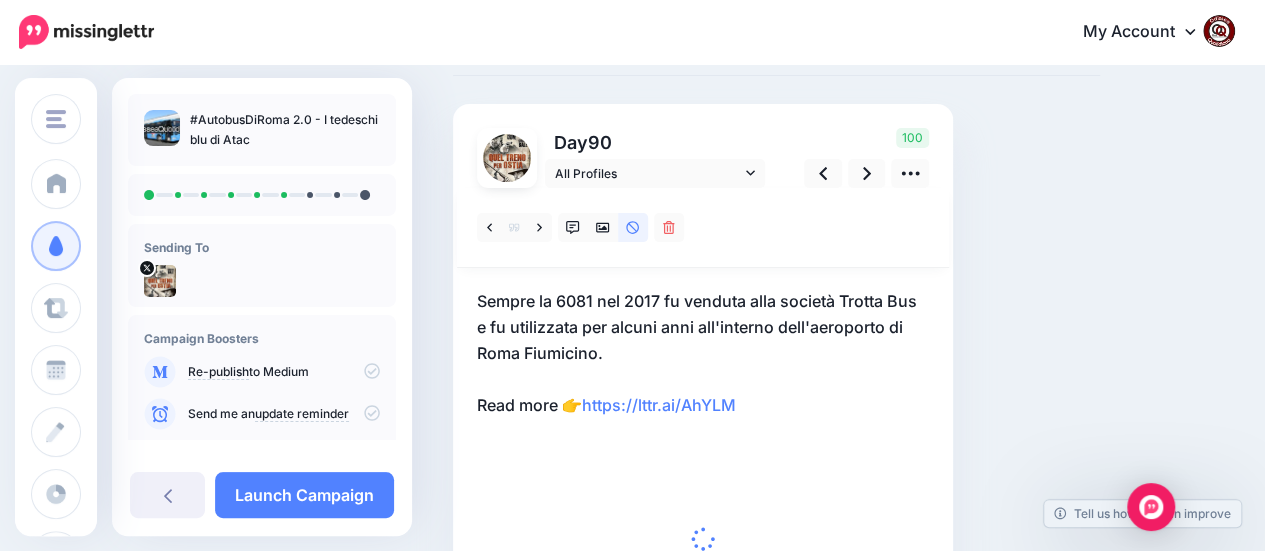 click on "Sempre la 6081 nel 2017 fu venduta alla società Trotta Bus e fu utilizzata per alcuni anni all'interno dell'aeroporto di Roma Fiumicino. Read more 👉  https://lttr.ai/AhYLM" at bounding box center [703, 353] 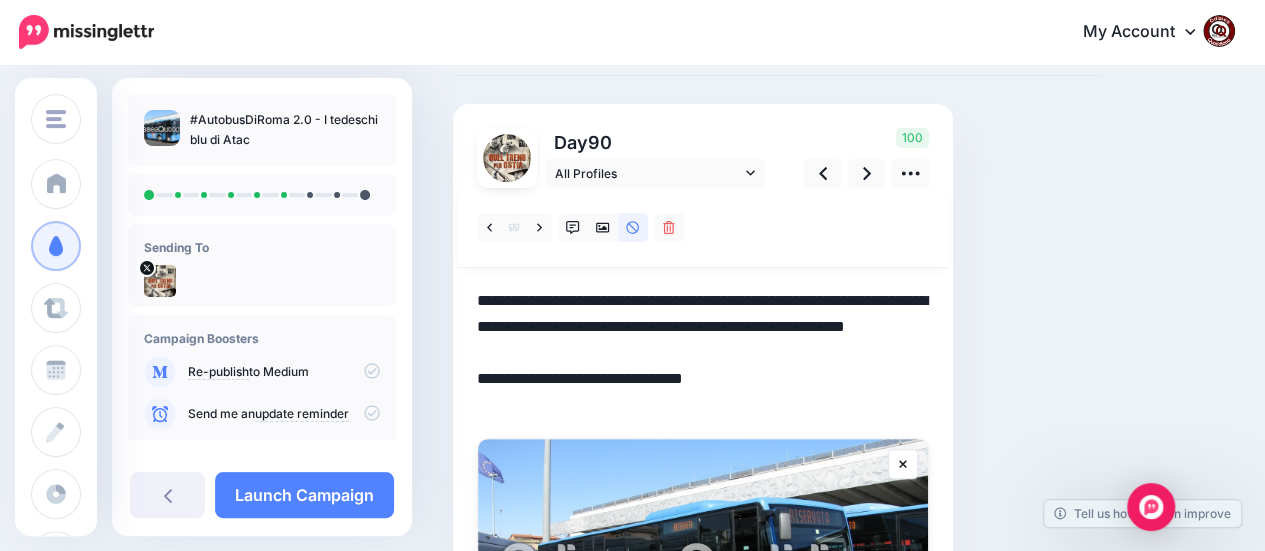 drag, startPoint x: 746, startPoint y: 407, endPoint x: 458, endPoint y: 297, distance: 308.29208 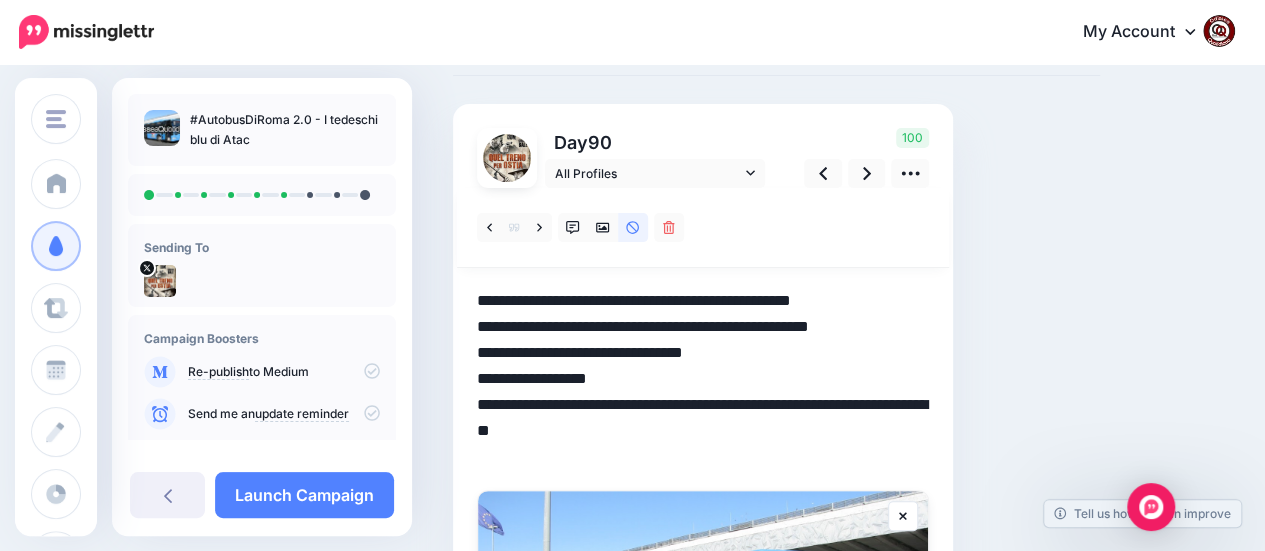 drag, startPoint x: 496, startPoint y: 412, endPoint x: 477, endPoint y: 411, distance: 19.026299 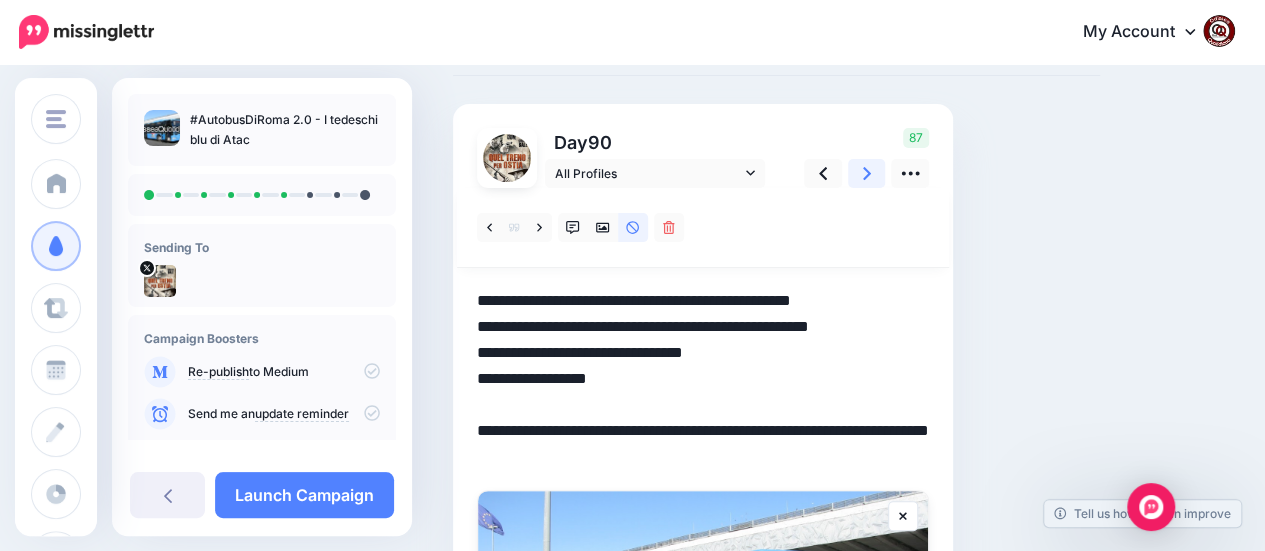 click at bounding box center [867, 173] 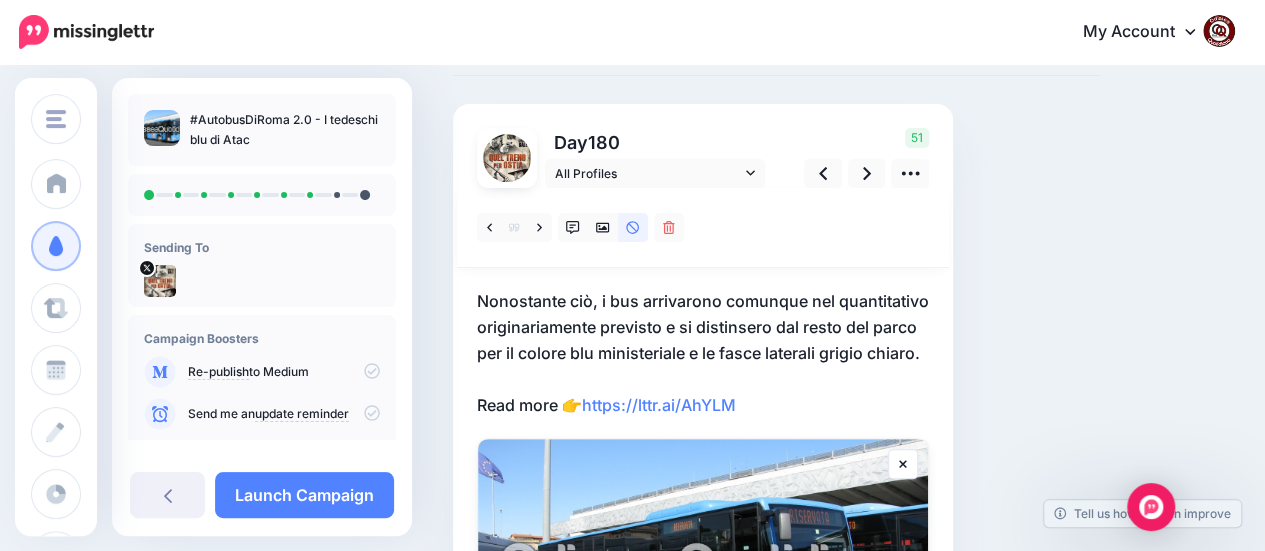 click on "Nonostante ciò, i bus arrivarono comunque nel quantitativo originariamente previsto e si distinsero dal resto del parco per il colore blu ministeriale e le fasce laterali grigio chiaro. Read more 👉  https://lttr.ai/AhYLM" at bounding box center [703, 353] 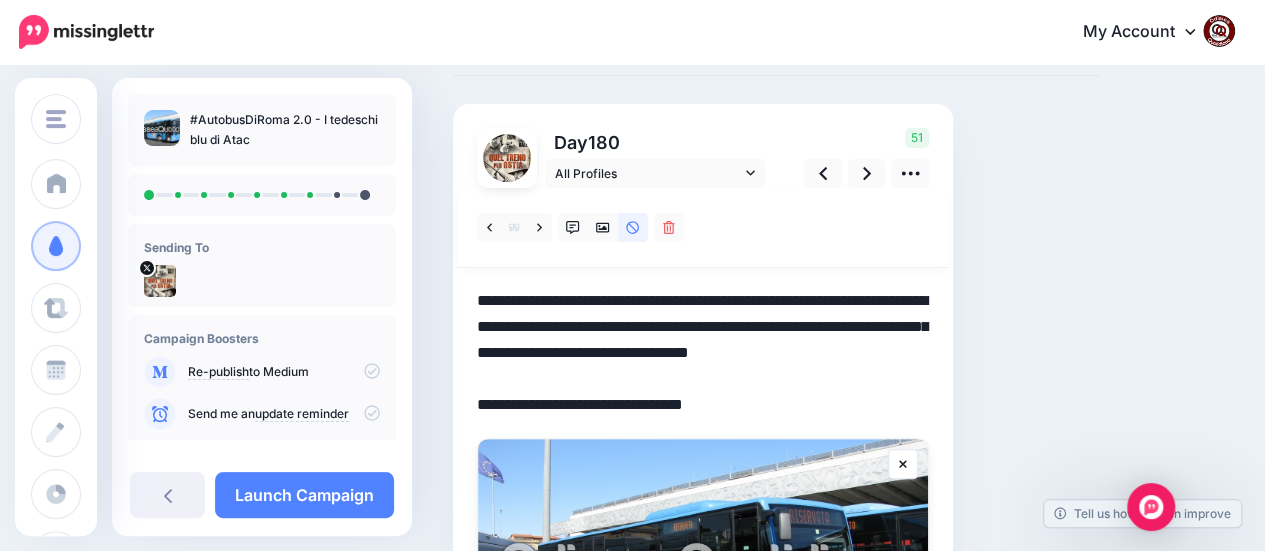 drag, startPoint x: 776, startPoint y: 404, endPoint x: 449, endPoint y: 301, distance: 342.83817 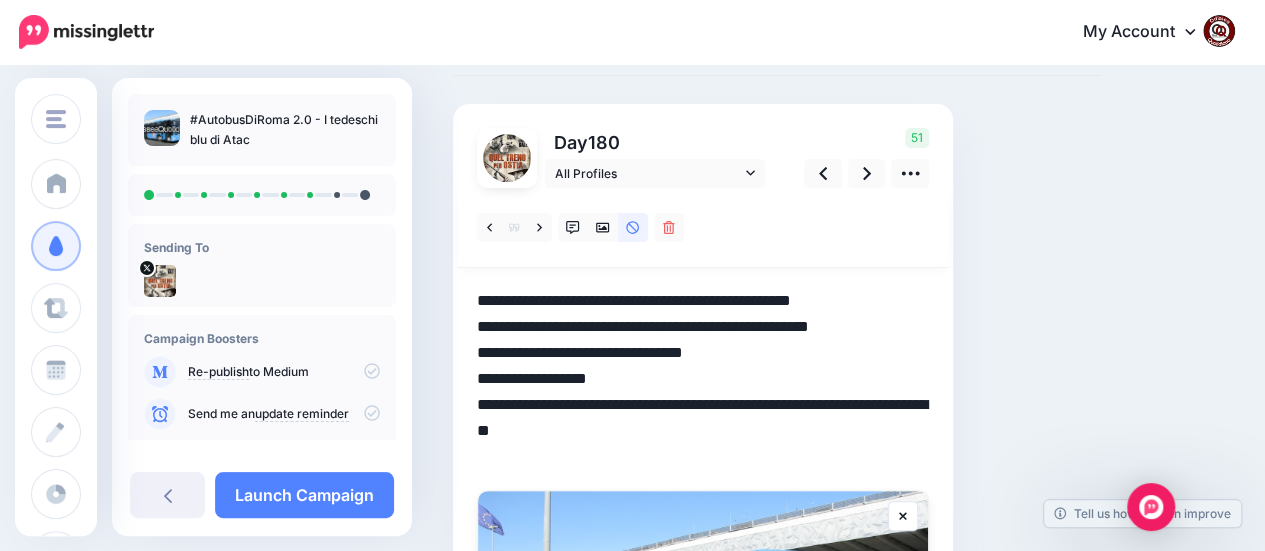 drag, startPoint x: 500, startPoint y: 405, endPoint x: 474, endPoint y: 405, distance: 26 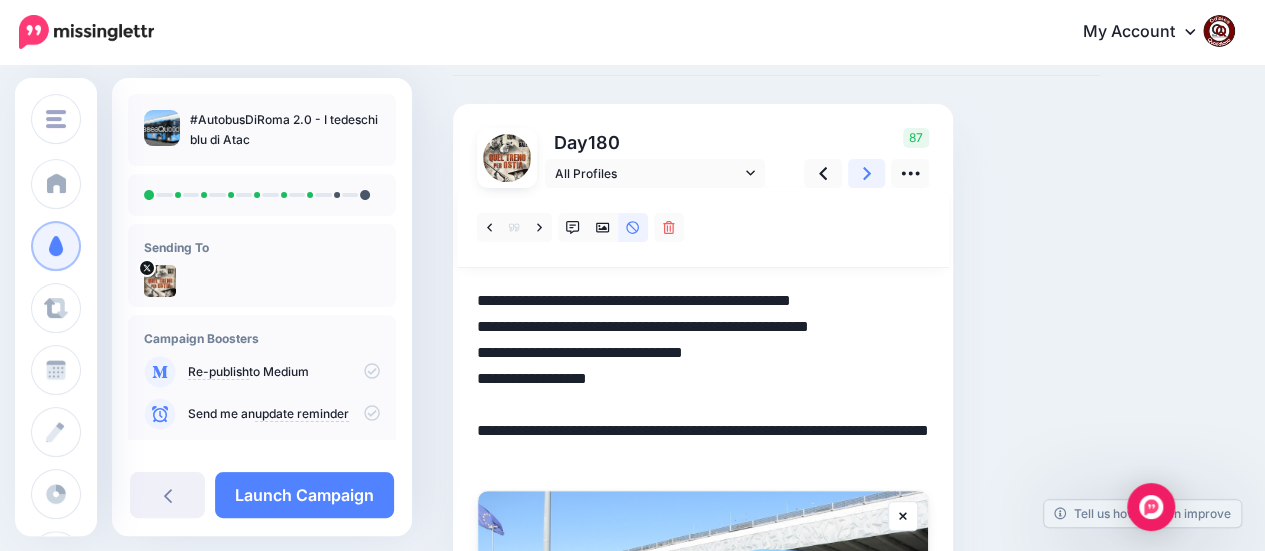 click at bounding box center [867, 173] 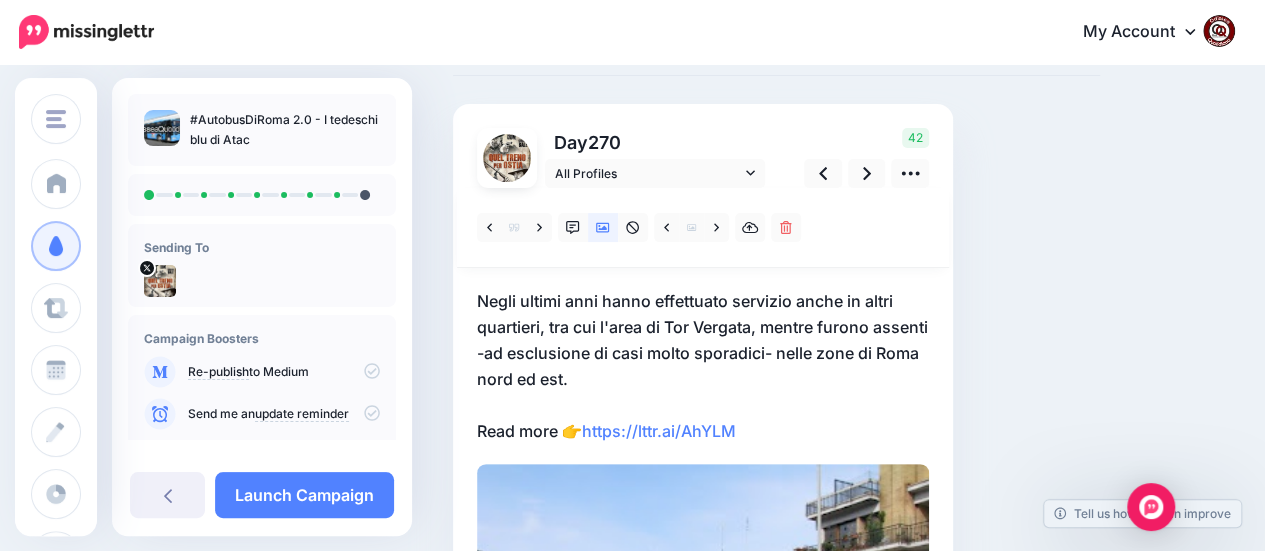 click on "Negli ultimi anni hanno effettuato servizio anche in altri quartieri, tra cui l'area di Tor Vergata, mentre furono assenti -ad esclusione di casi molto sporadici- nelle zone di Roma nord ed est. Read more 👉  https://lttr.ai/AhYLM" at bounding box center [703, 366] 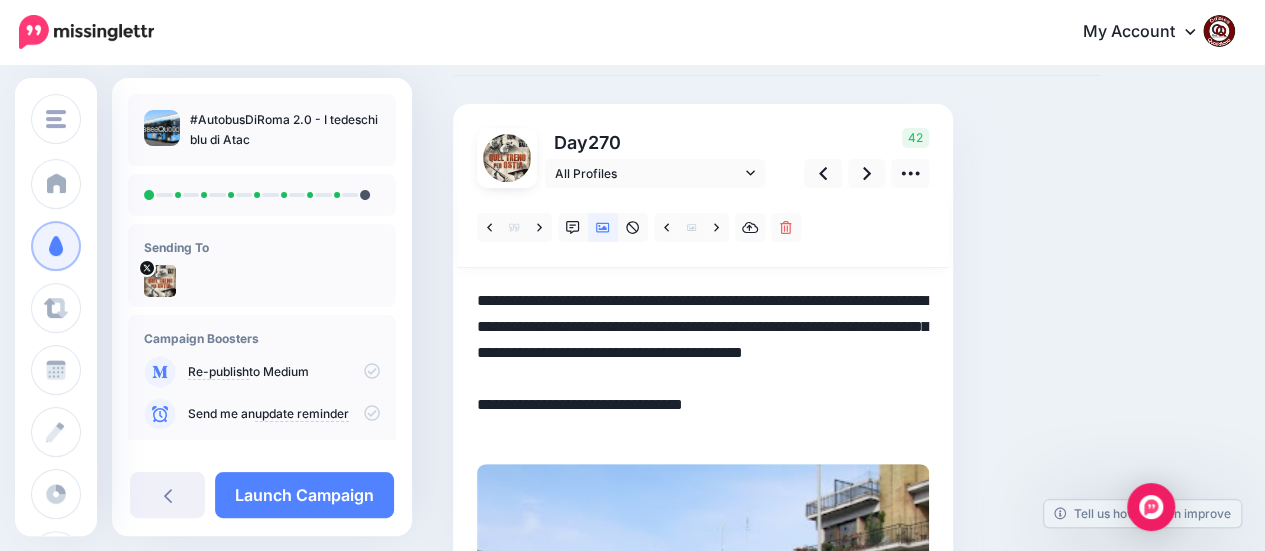 drag, startPoint x: 762, startPoint y: 433, endPoint x: 470, endPoint y: 301, distance: 320.44968 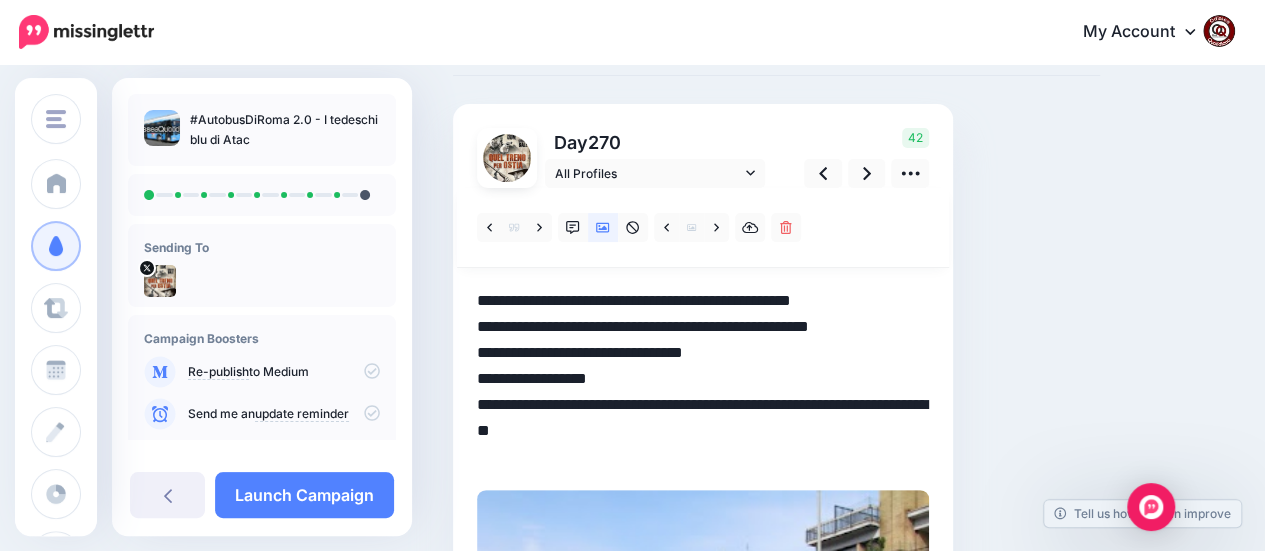 drag, startPoint x: 520, startPoint y: 401, endPoint x: 467, endPoint y: 401, distance: 53 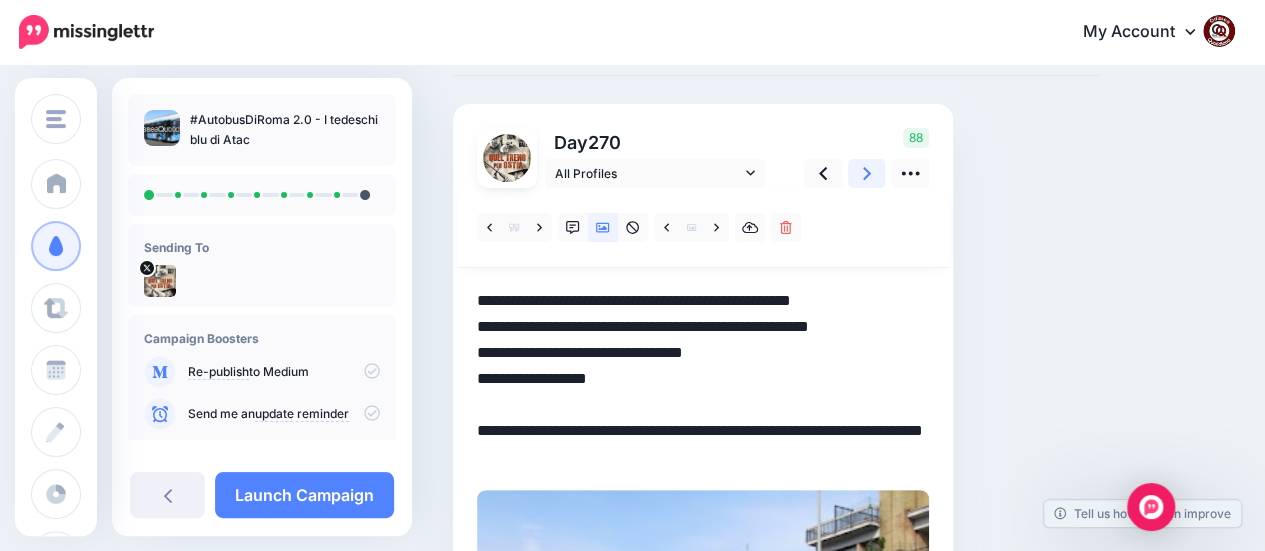 click at bounding box center [867, 173] 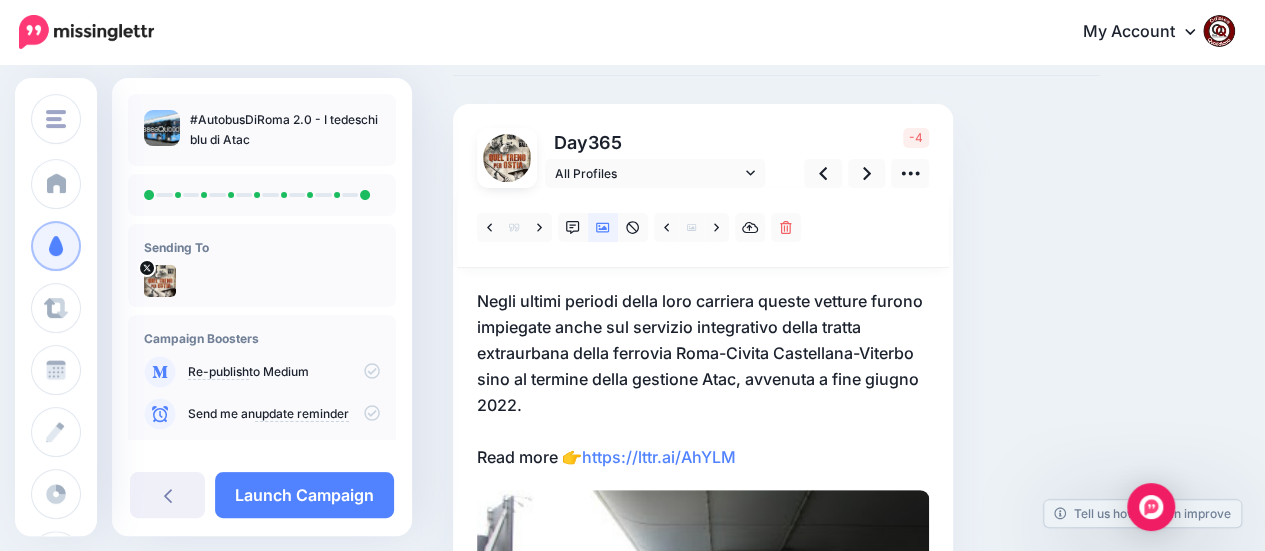 click on "Negli ultimi periodi della loro carriera queste vetture furono impiegate anche sul servizio integrativo della tratta extraurbana della ferrovia Roma-Civita Castellana-Viterbo sino al termine della gestione Atac, avvenuta a fine giugno 2022. Read more 👉  https://lttr.ai/AhYLM" at bounding box center (703, 379) 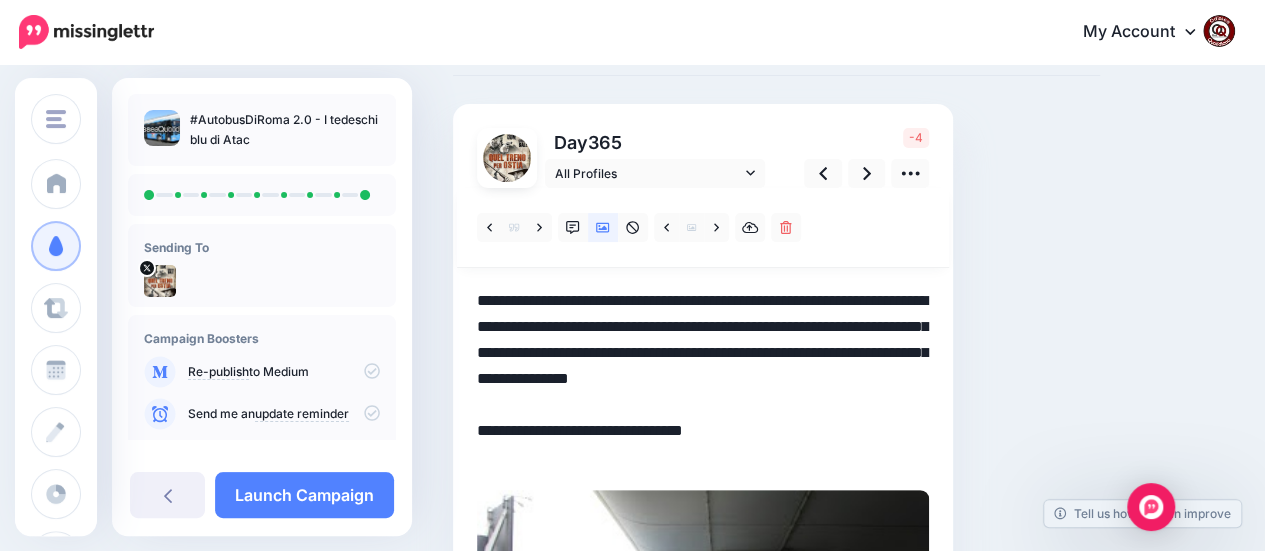 drag, startPoint x: 771, startPoint y: 453, endPoint x: 470, endPoint y: 306, distance: 334.9776 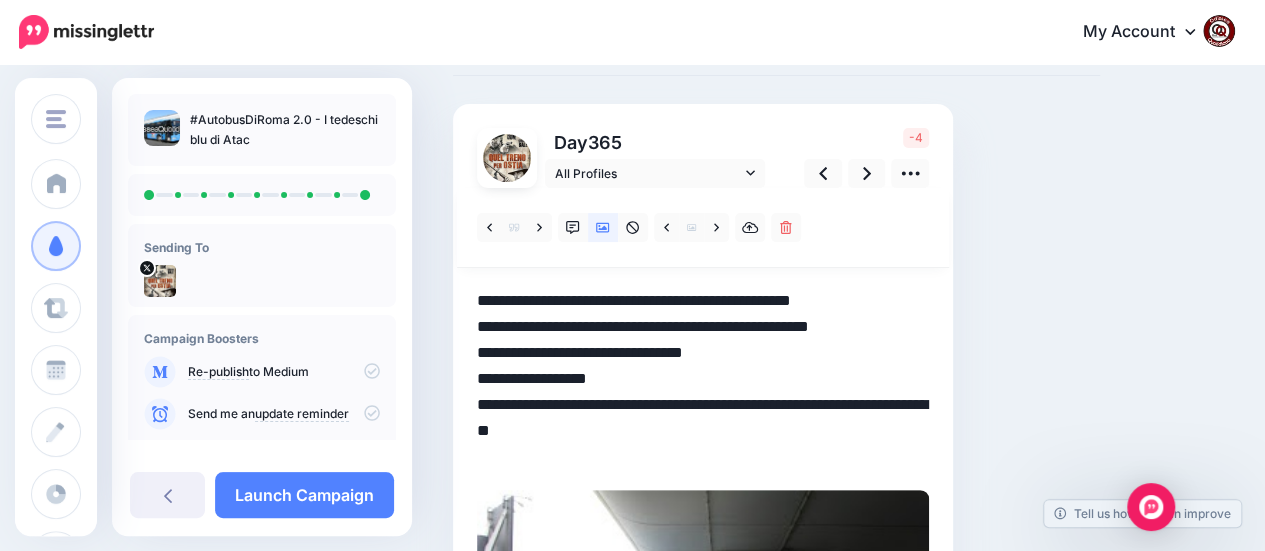 drag, startPoint x: 524, startPoint y: 405, endPoint x: 473, endPoint y: 405, distance: 51 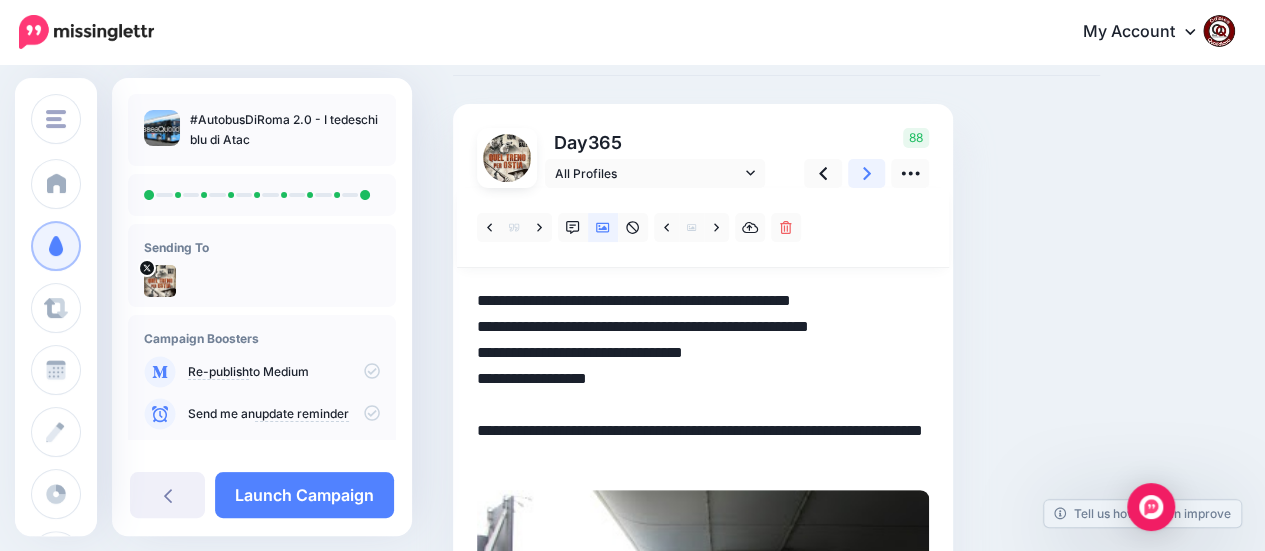 type on "**********" 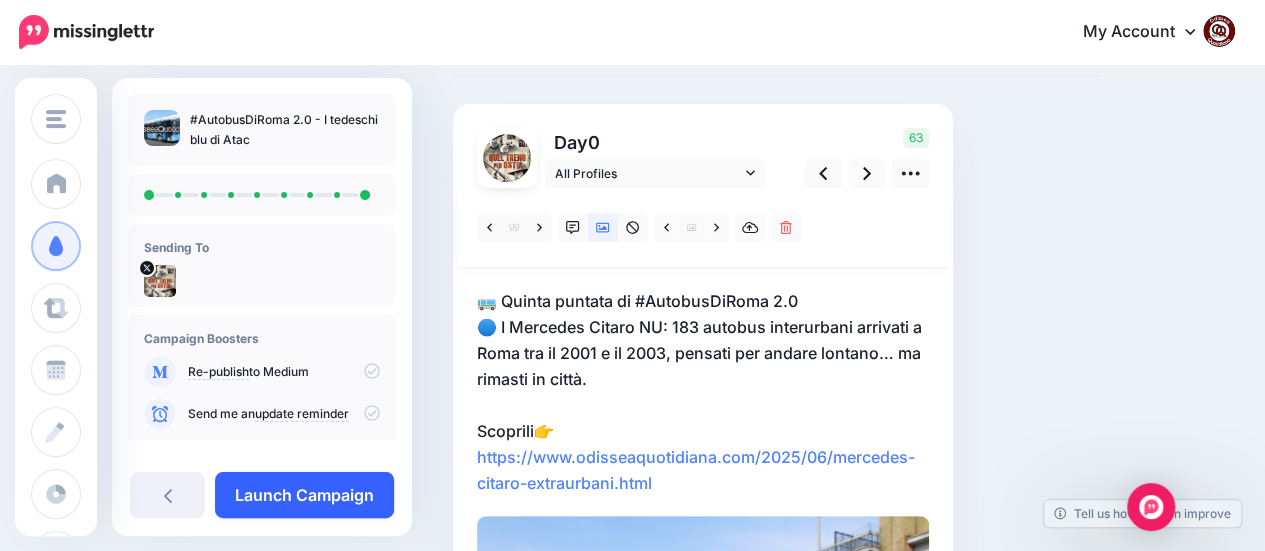 click on "Launch Campaign" at bounding box center (304, 495) 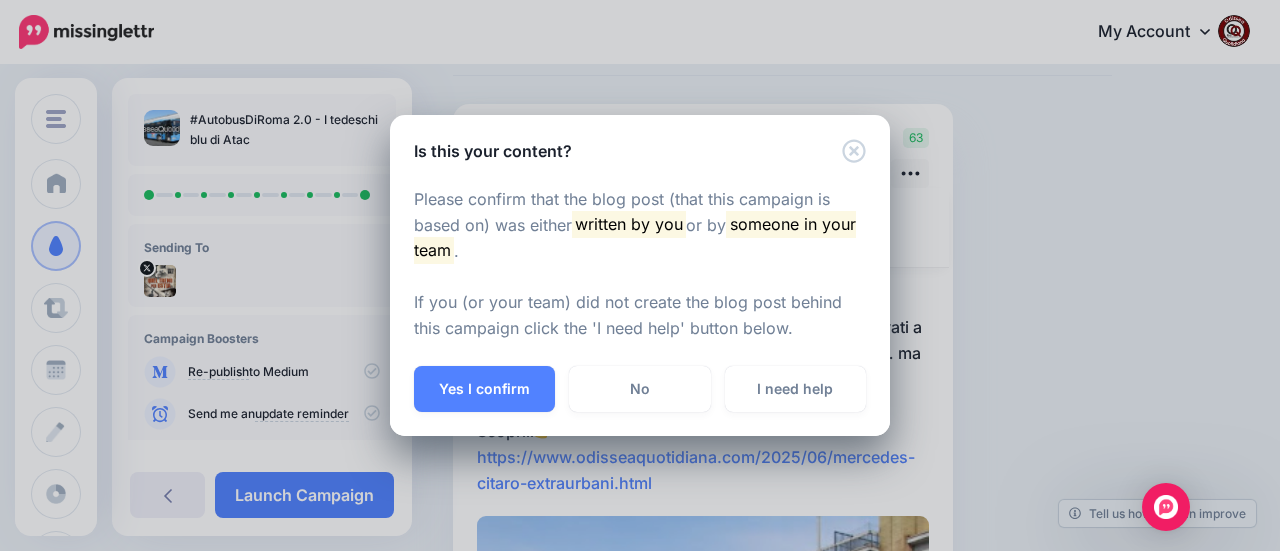 drag, startPoint x: 488, startPoint y: 385, endPoint x: 472, endPoint y: 386, distance: 16.03122 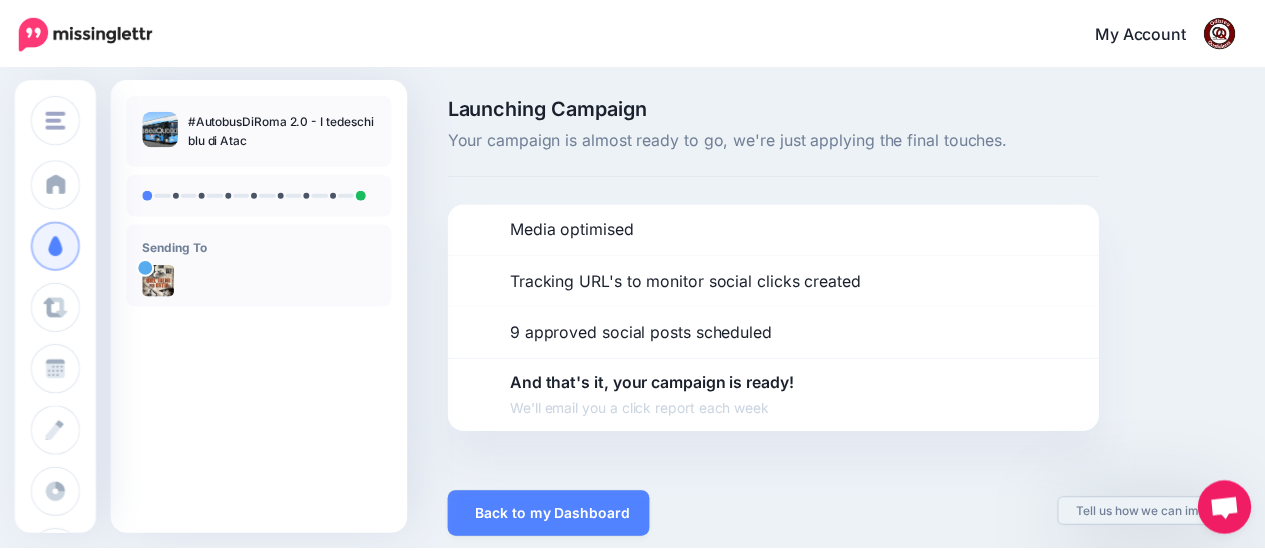 scroll, scrollTop: 0, scrollLeft: 0, axis: both 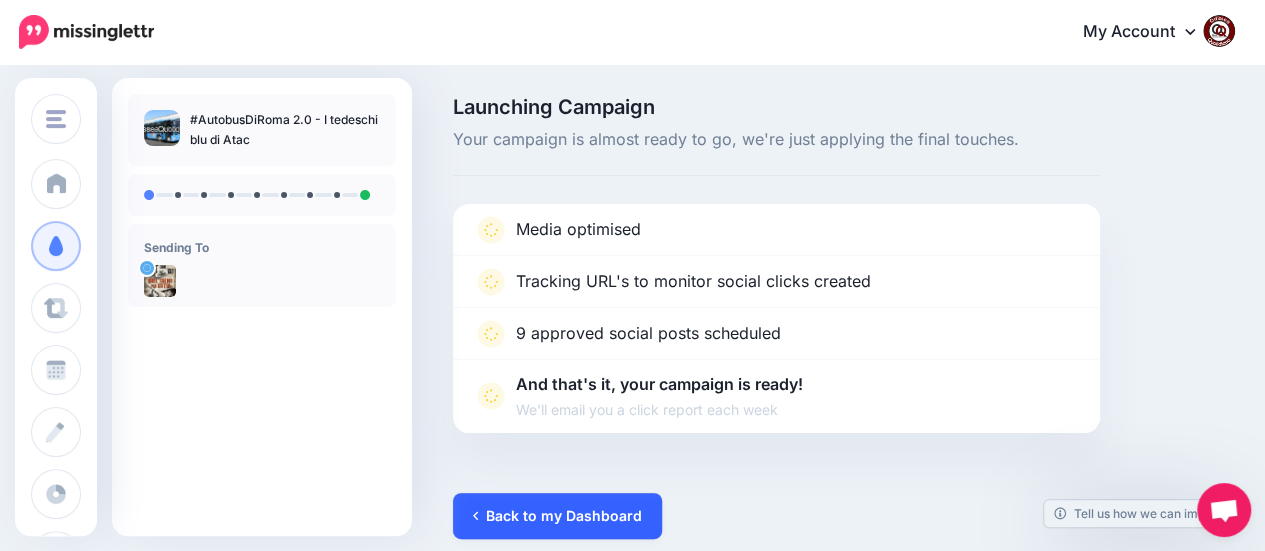 click on "Back to my Dashboard" at bounding box center [557, 516] 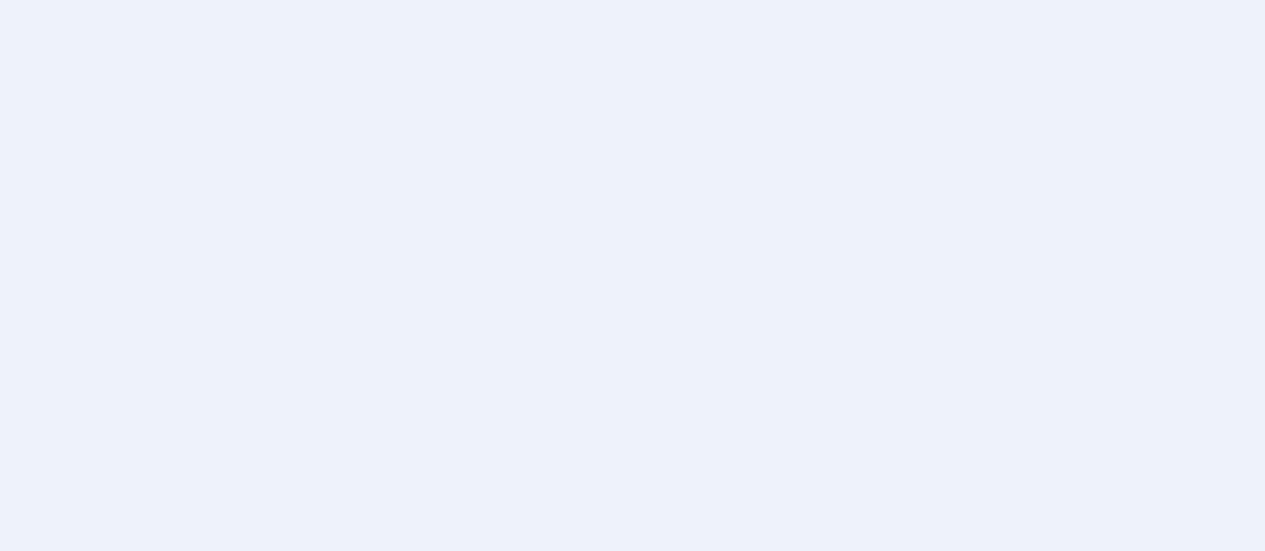 scroll, scrollTop: 0, scrollLeft: 0, axis: both 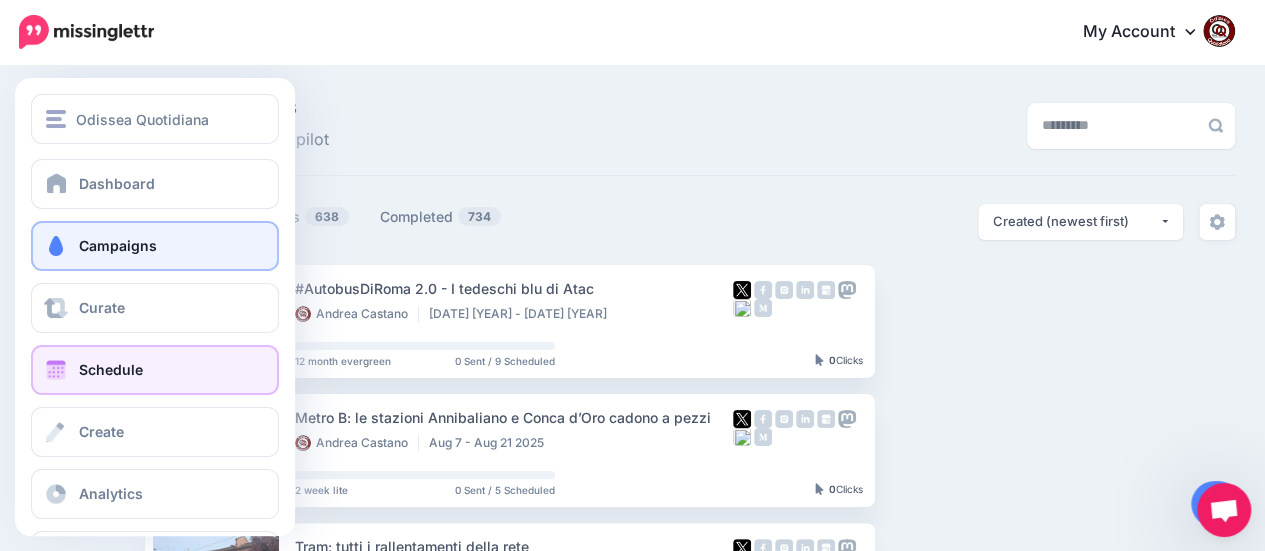 click at bounding box center [56, 370] 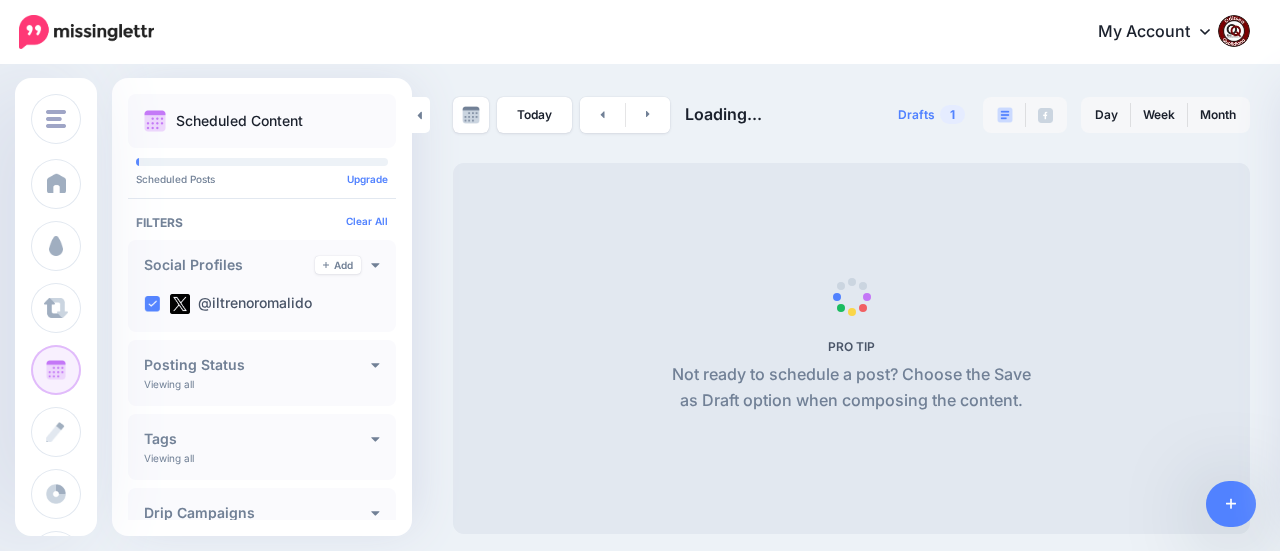 scroll, scrollTop: 0, scrollLeft: 0, axis: both 